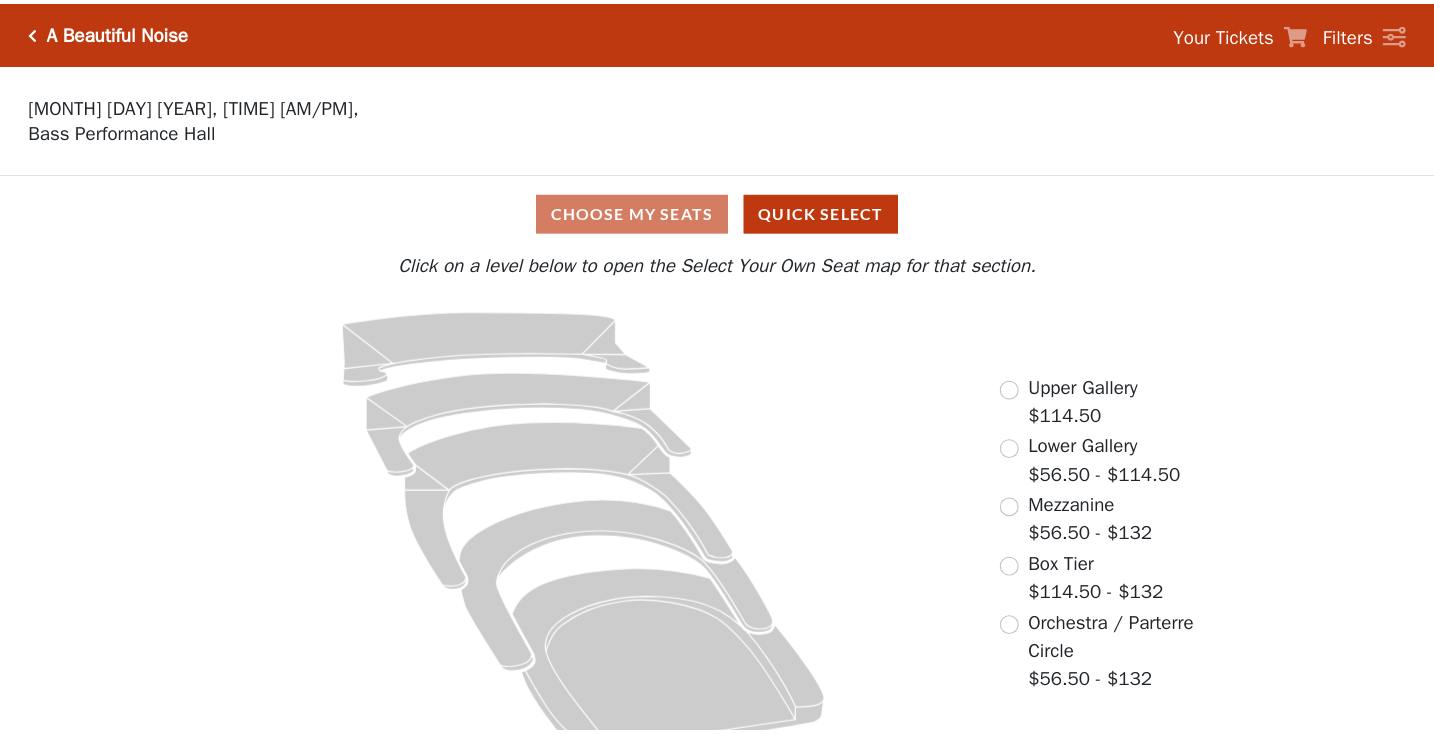 scroll, scrollTop: 0, scrollLeft: 0, axis: both 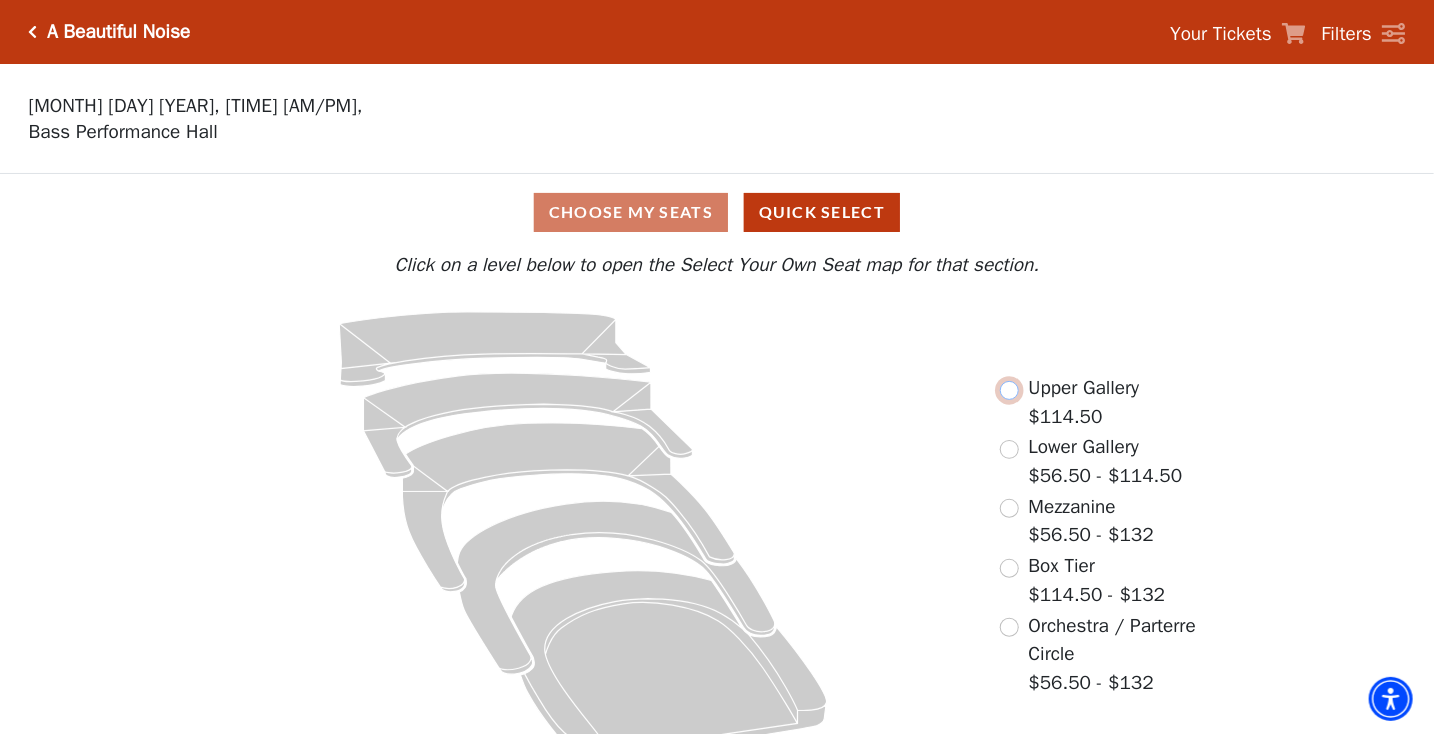 click at bounding box center (1009, 390) 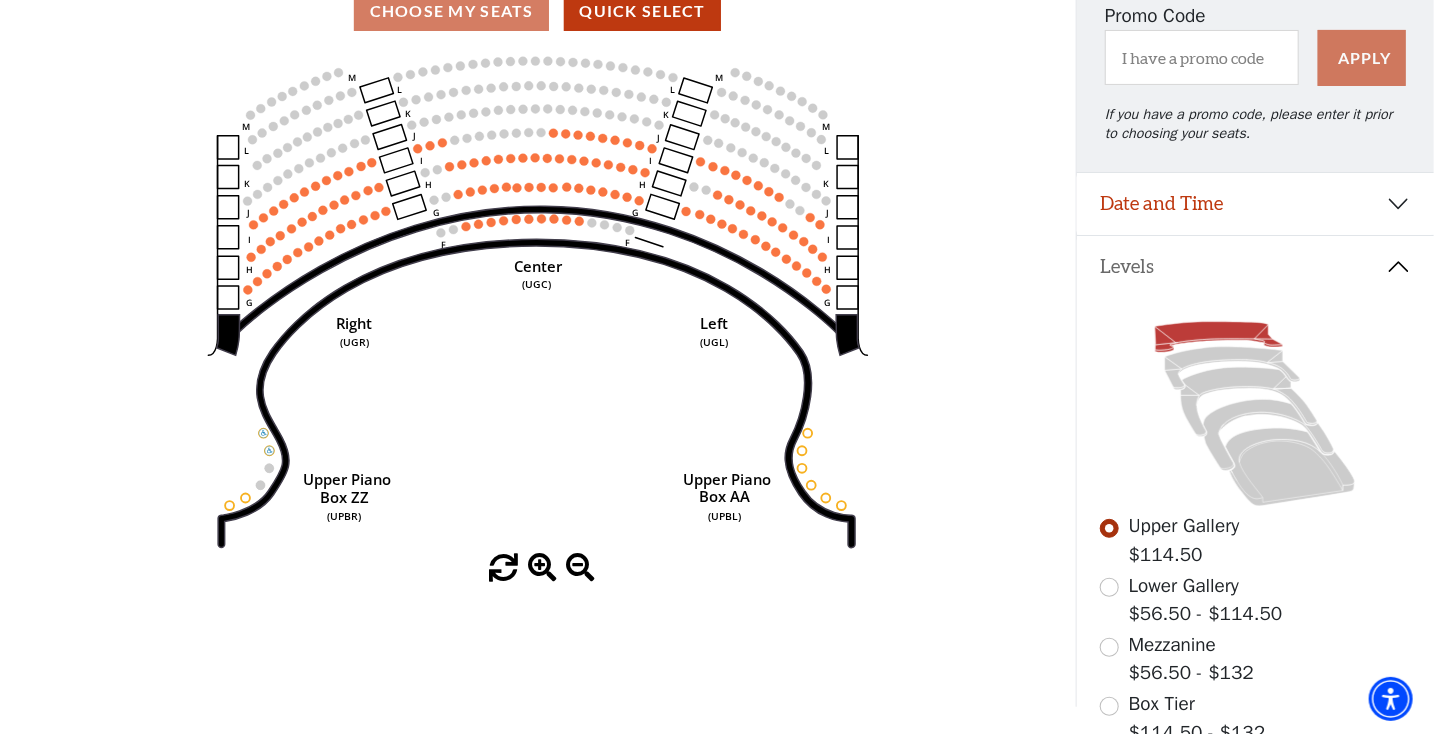 scroll, scrollTop: 192, scrollLeft: 0, axis: vertical 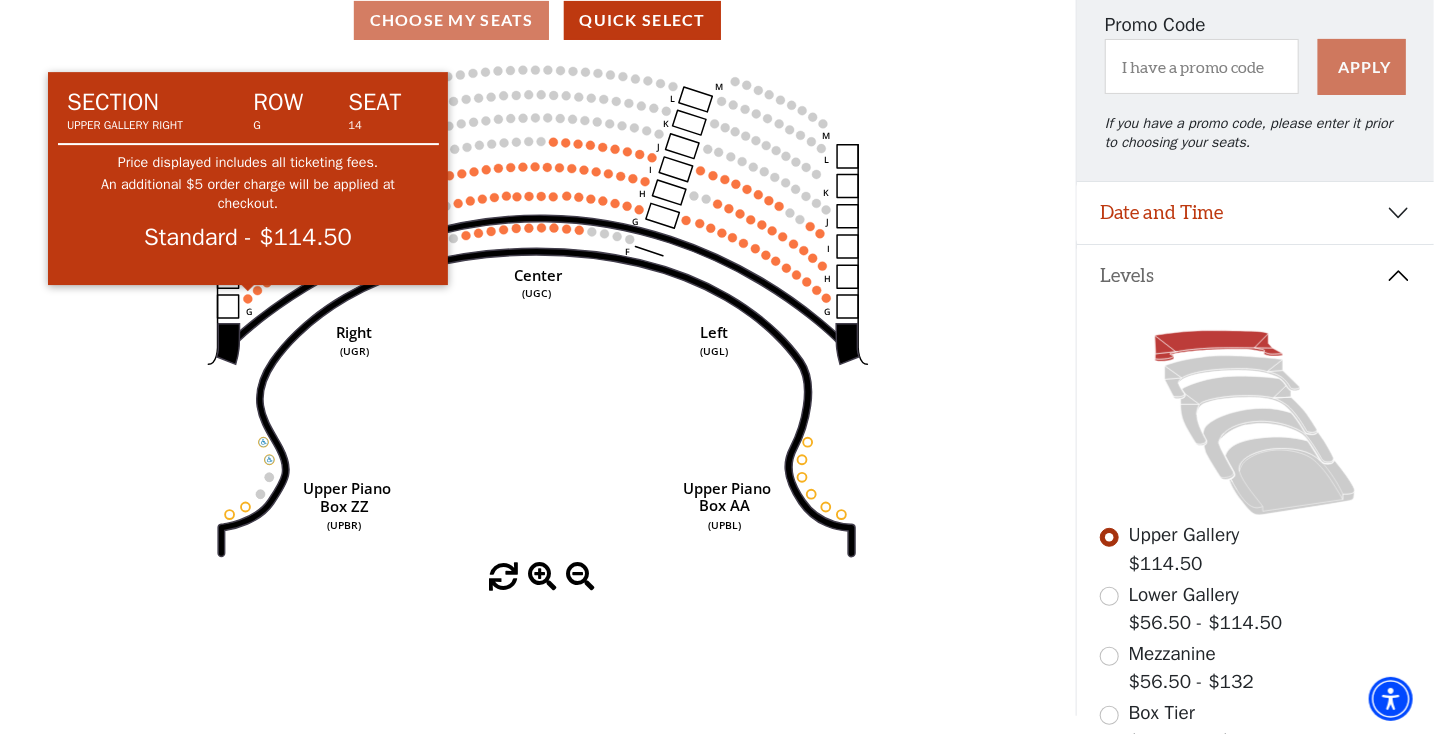 click 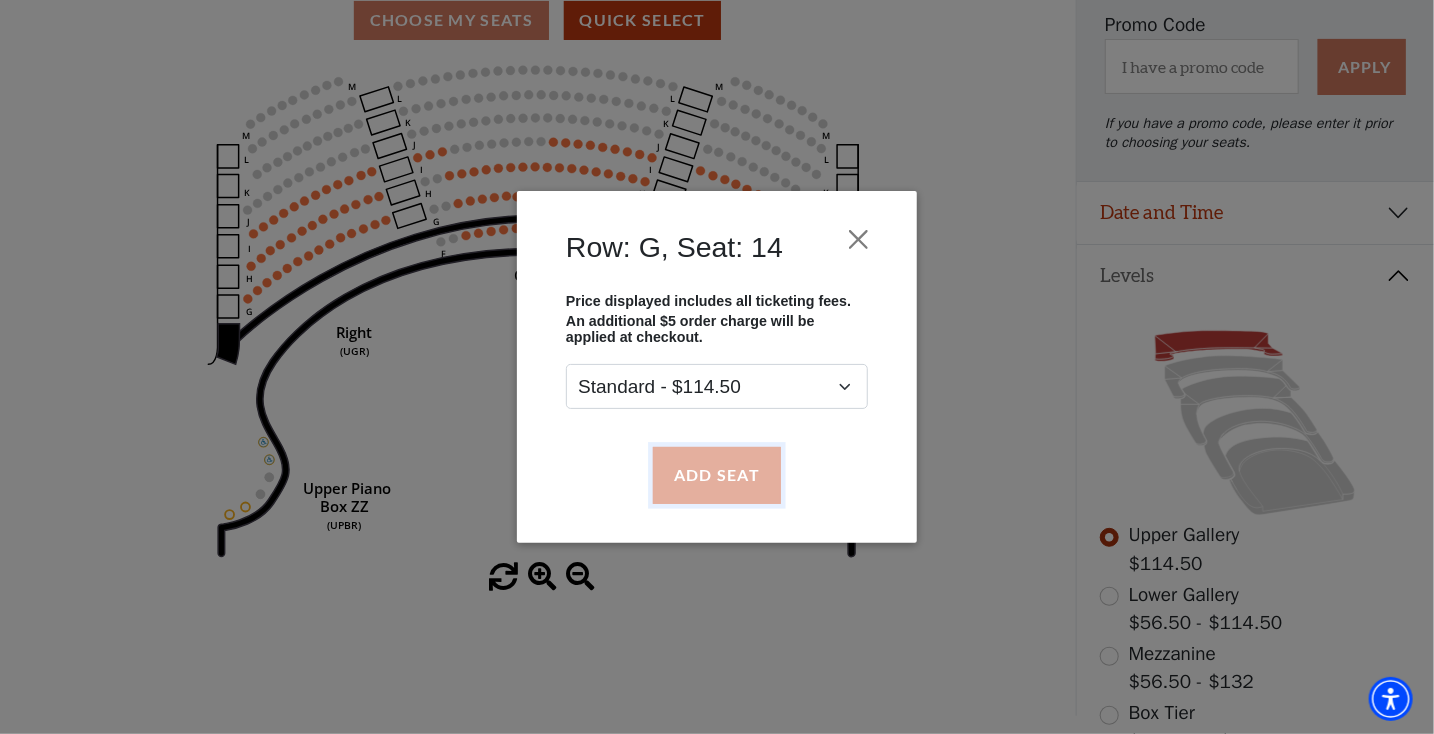 click on "Add Seat" at bounding box center (717, 475) 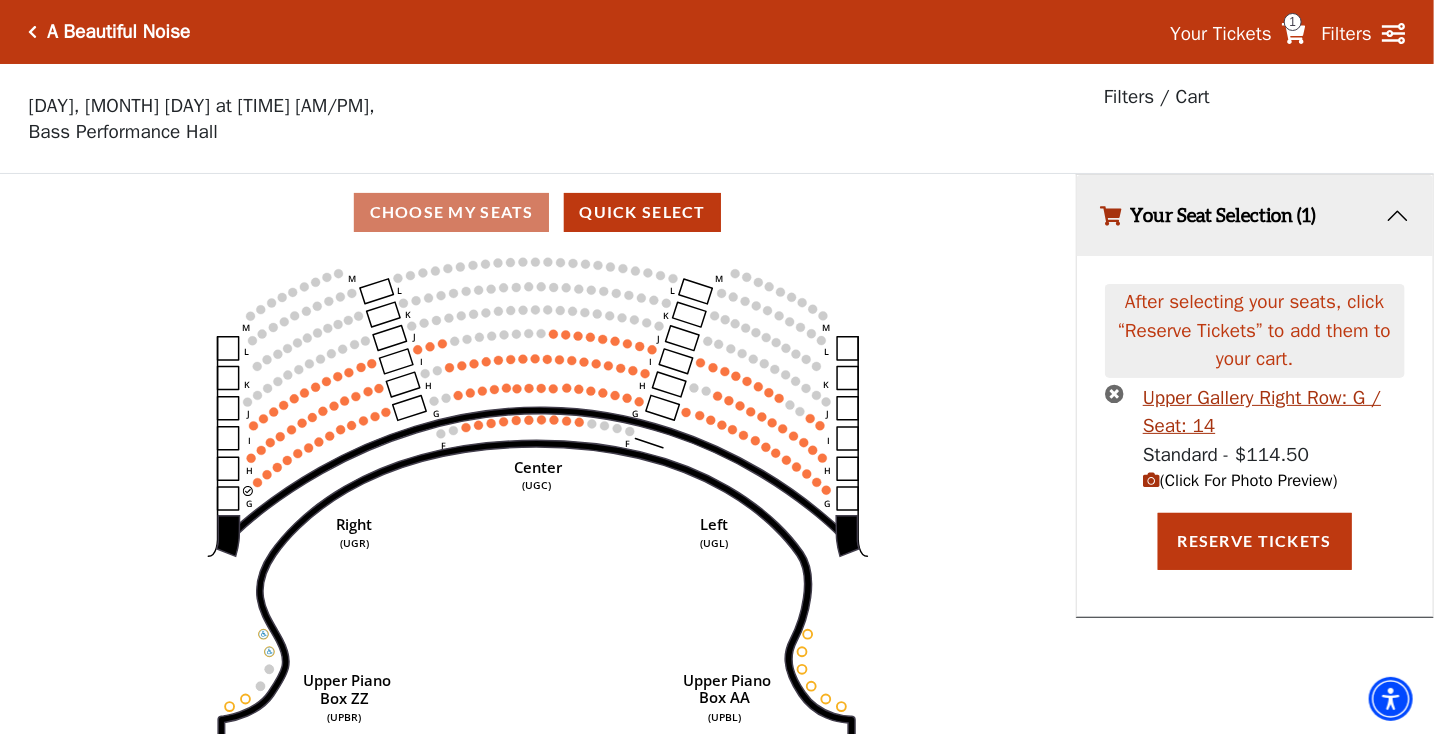 scroll, scrollTop: 0, scrollLeft: 0, axis: both 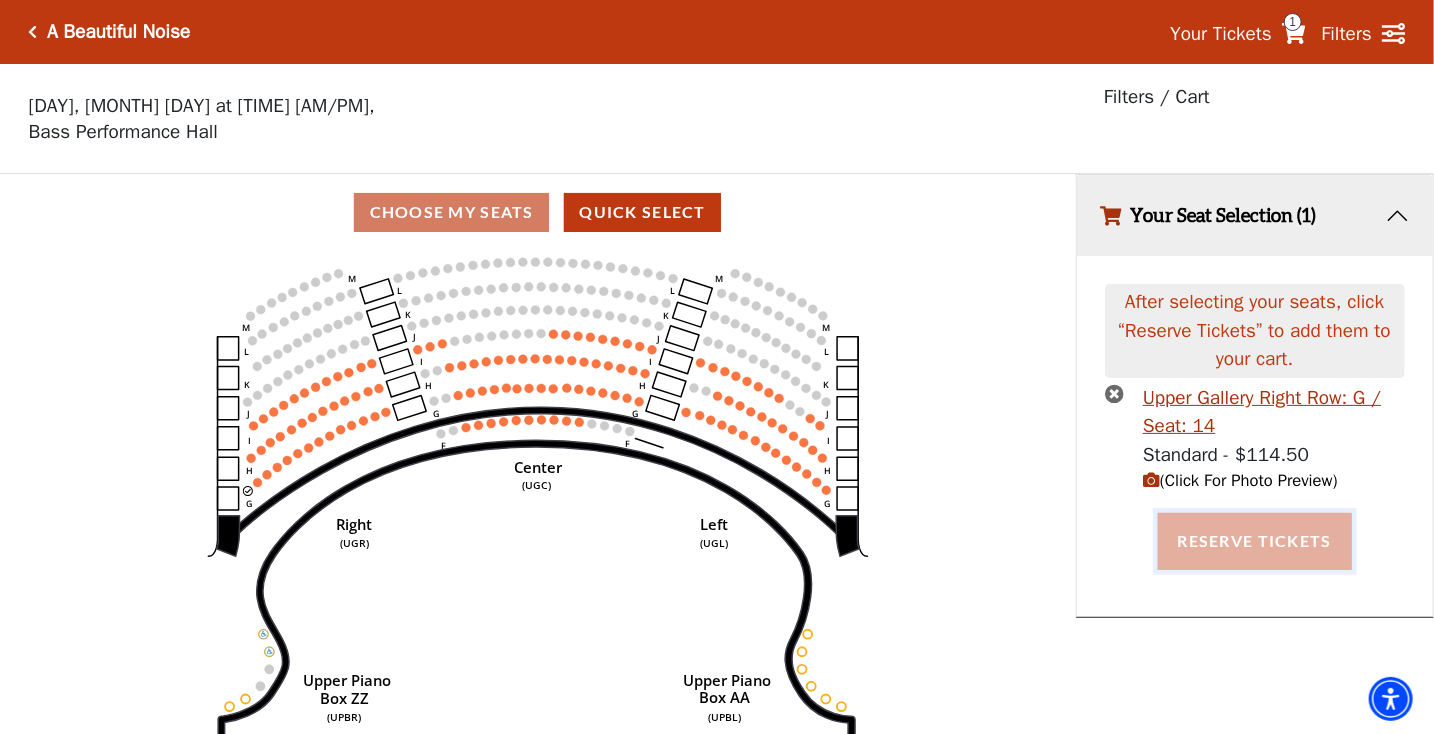 click on "Reserve Tickets" at bounding box center (1255, 541) 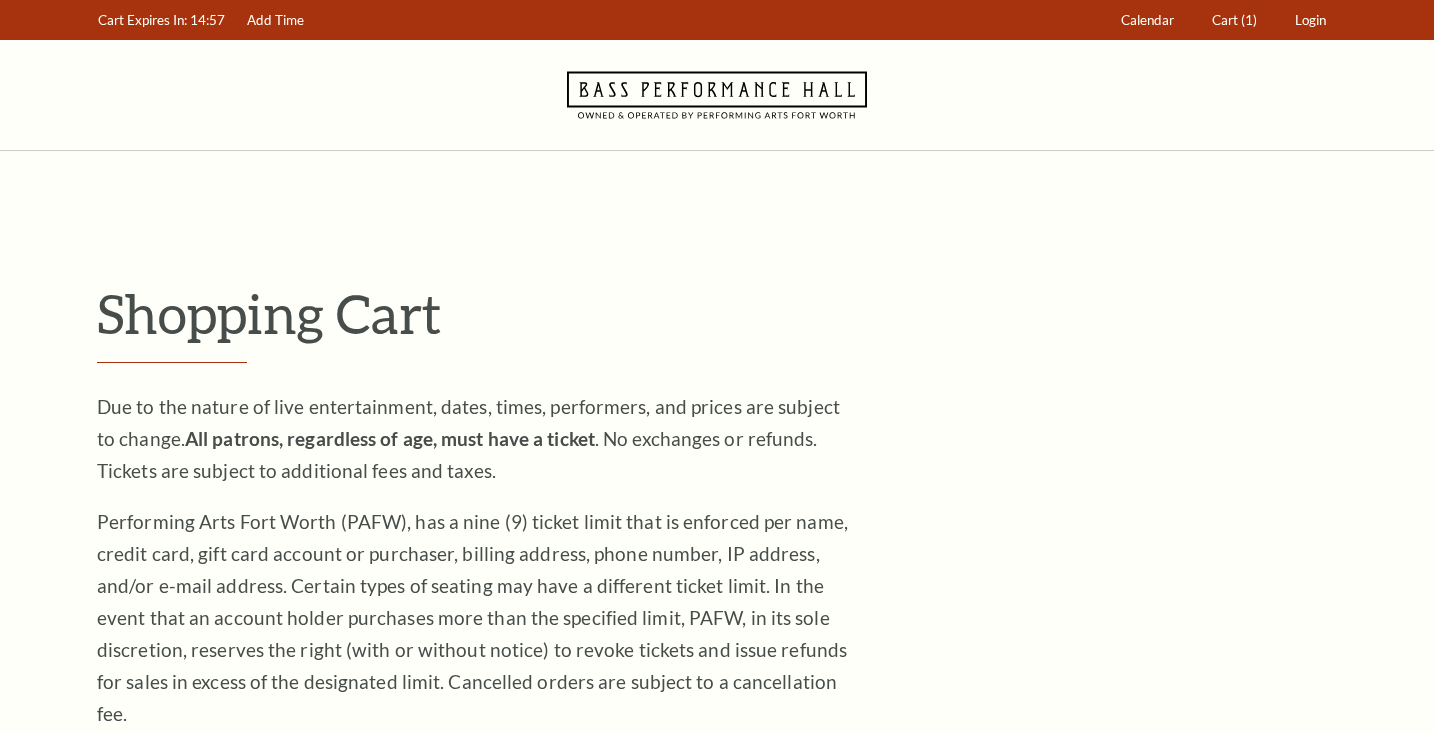 scroll, scrollTop: 0, scrollLeft: 0, axis: both 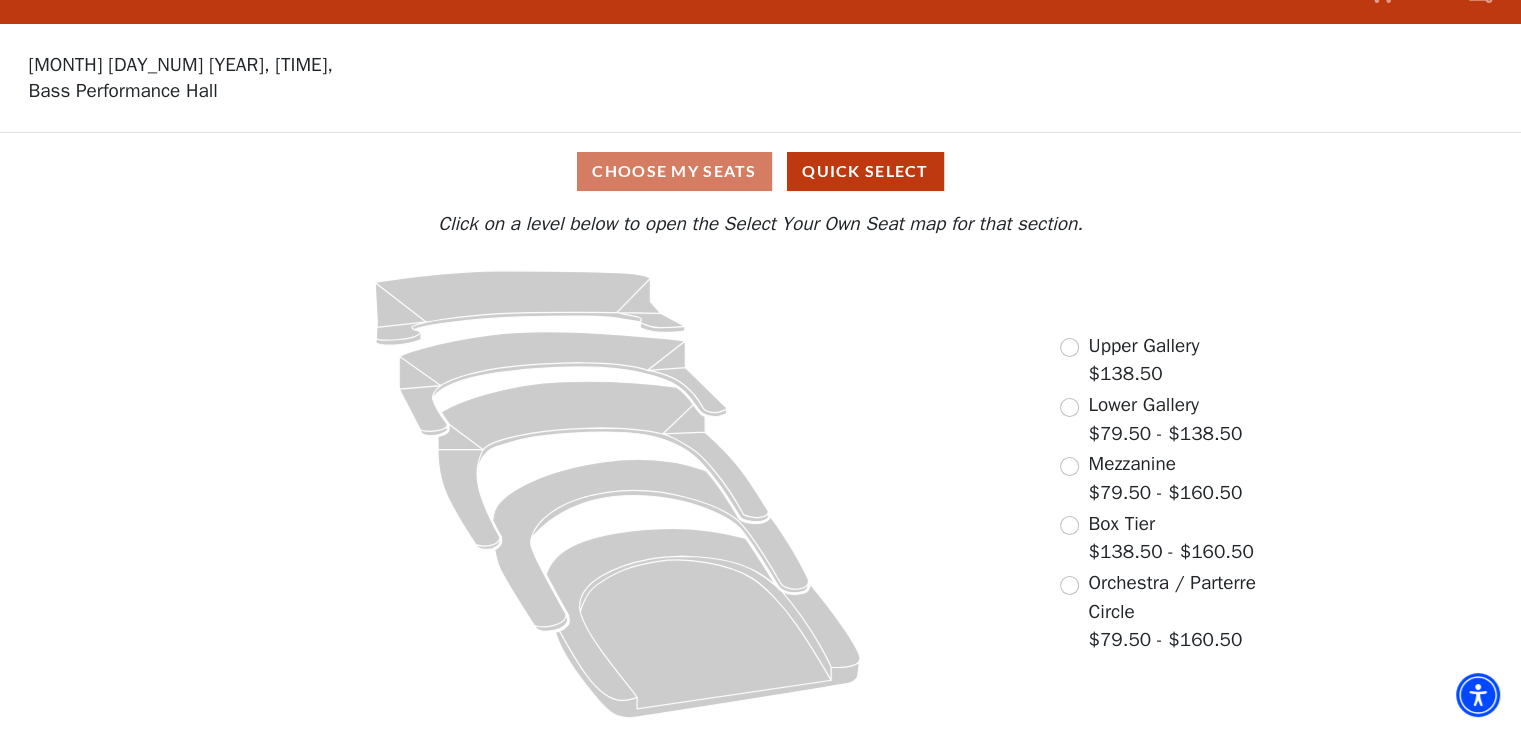 click on "Lower Gallery $79.50 - $138.50" at bounding box center [1151, 419] 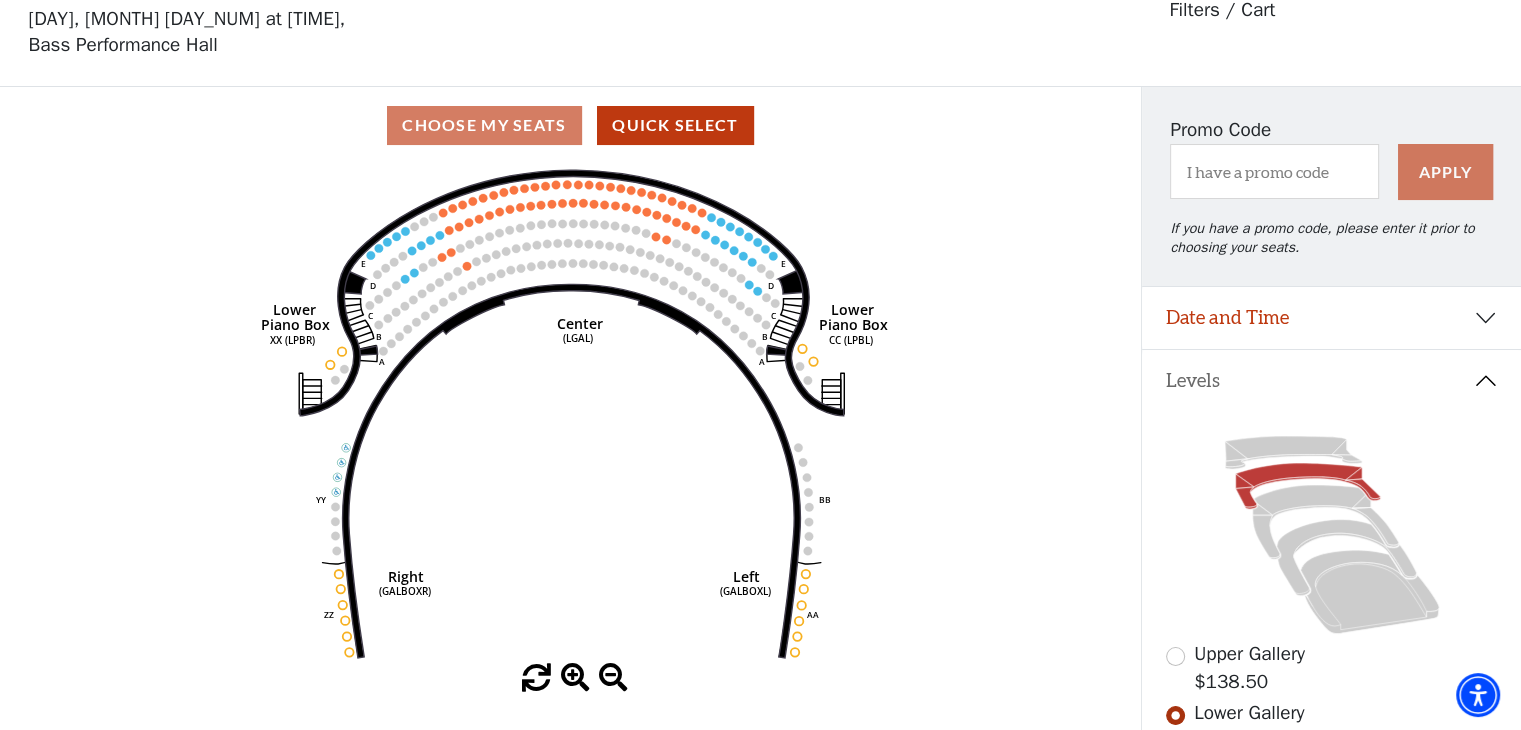 scroll, scrollTop: 92, scrollLeft: 0, axis: vertical 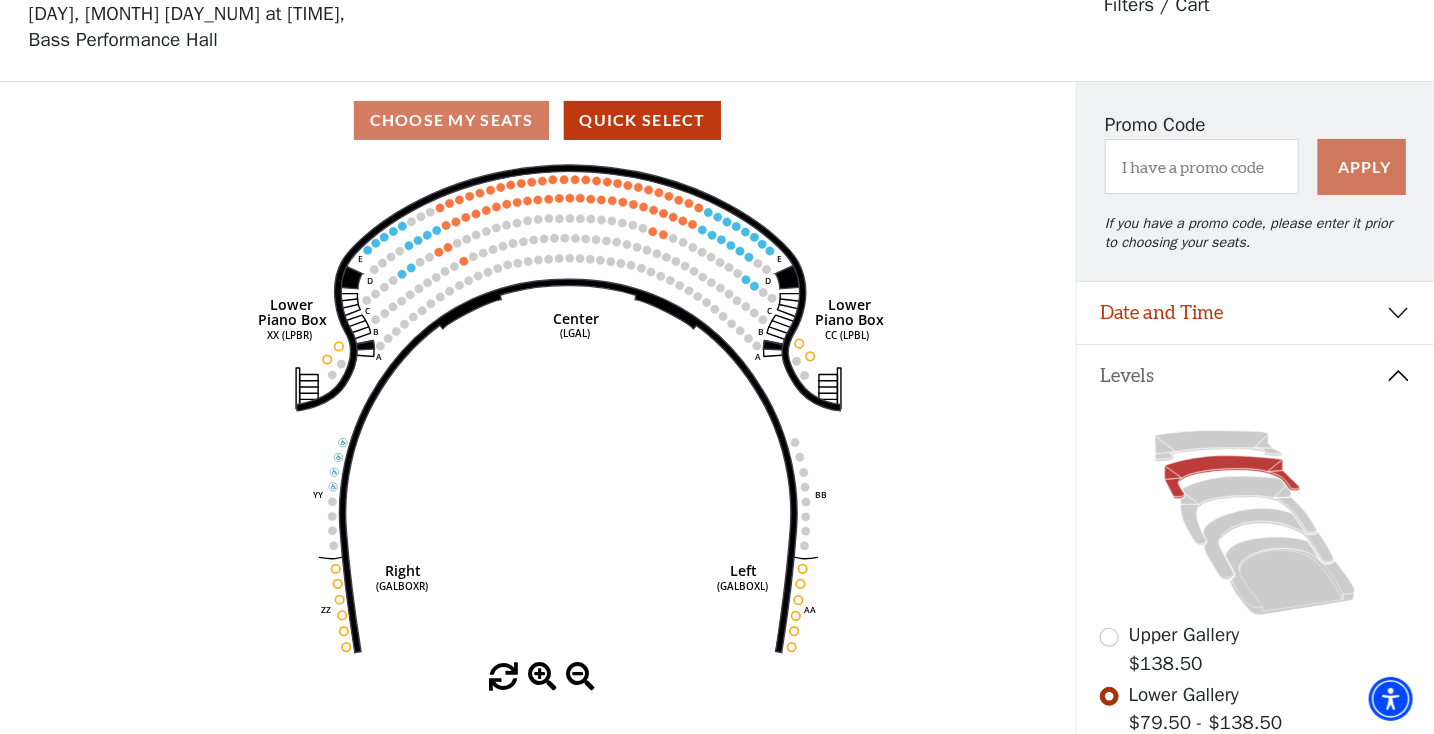 click on "Right   (GALBOXR)   E   D   C   B   A   E   D   C   B   A   YY   ZZ   Left   (GALBOXL)   BB   AA   Center   Lower   Piano Box   (LGAL)   CC (LPBL)   Lower   Piano Box   XX (LPBR)" 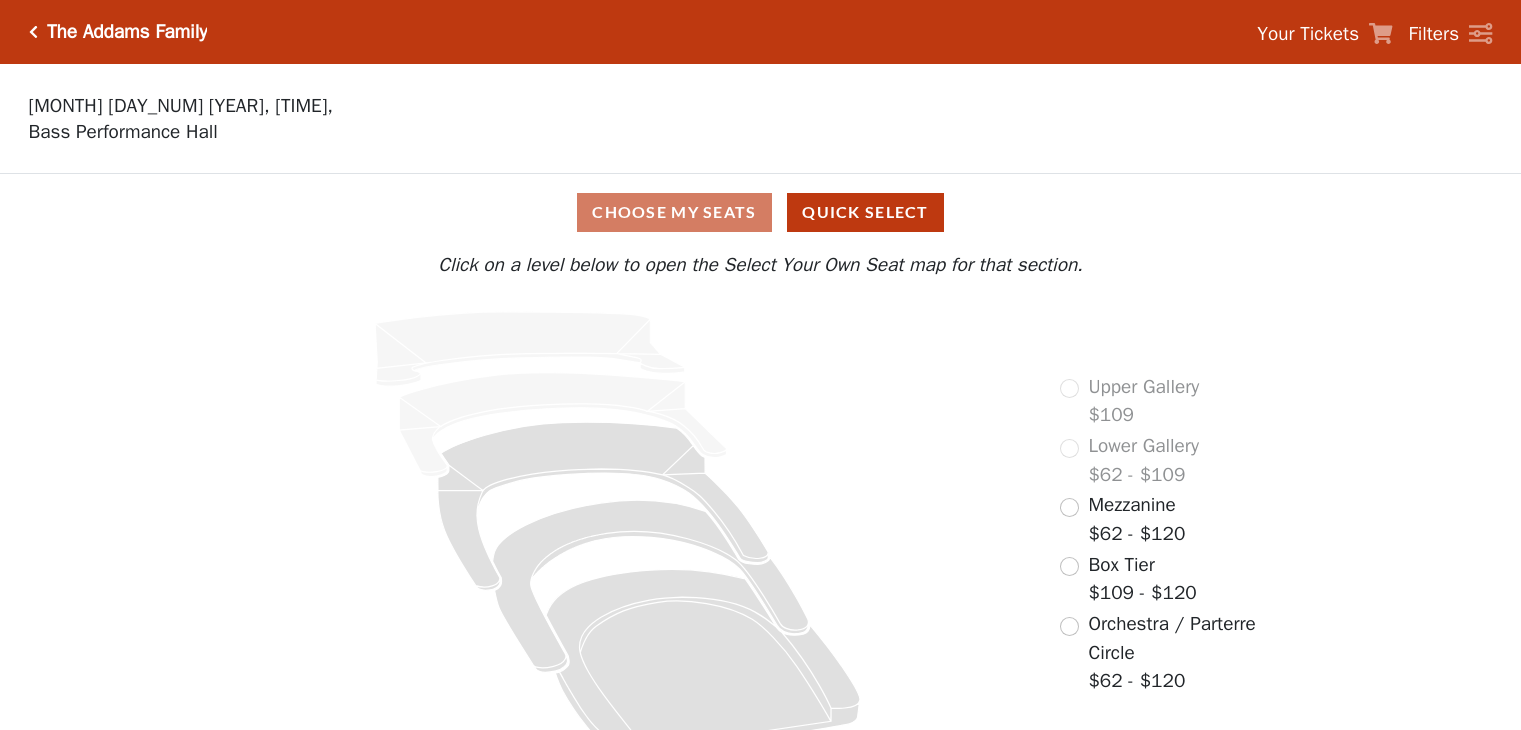 scroll, scrollTop: 0, scrollLeft: 0, axis: both 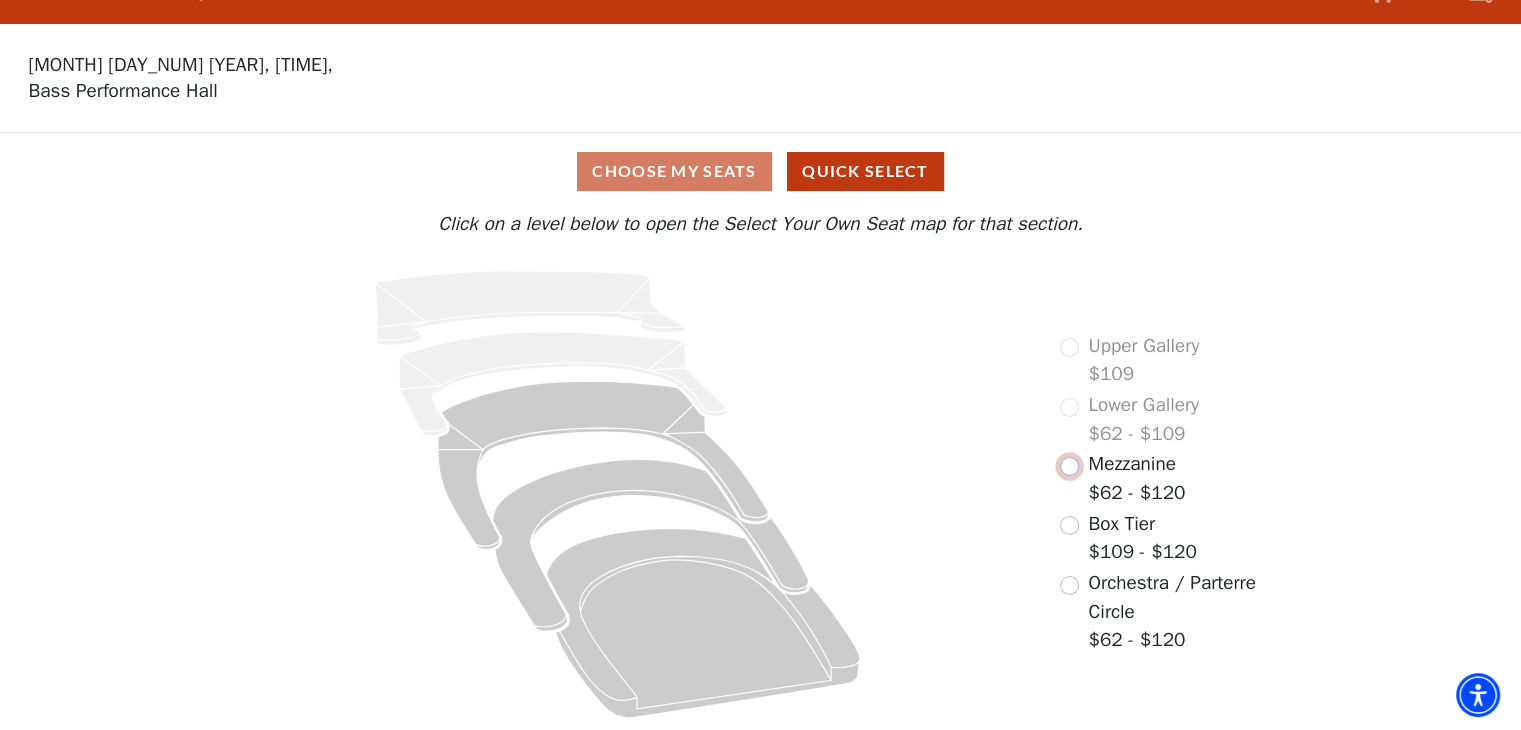click at bounding box center (1069, 466) 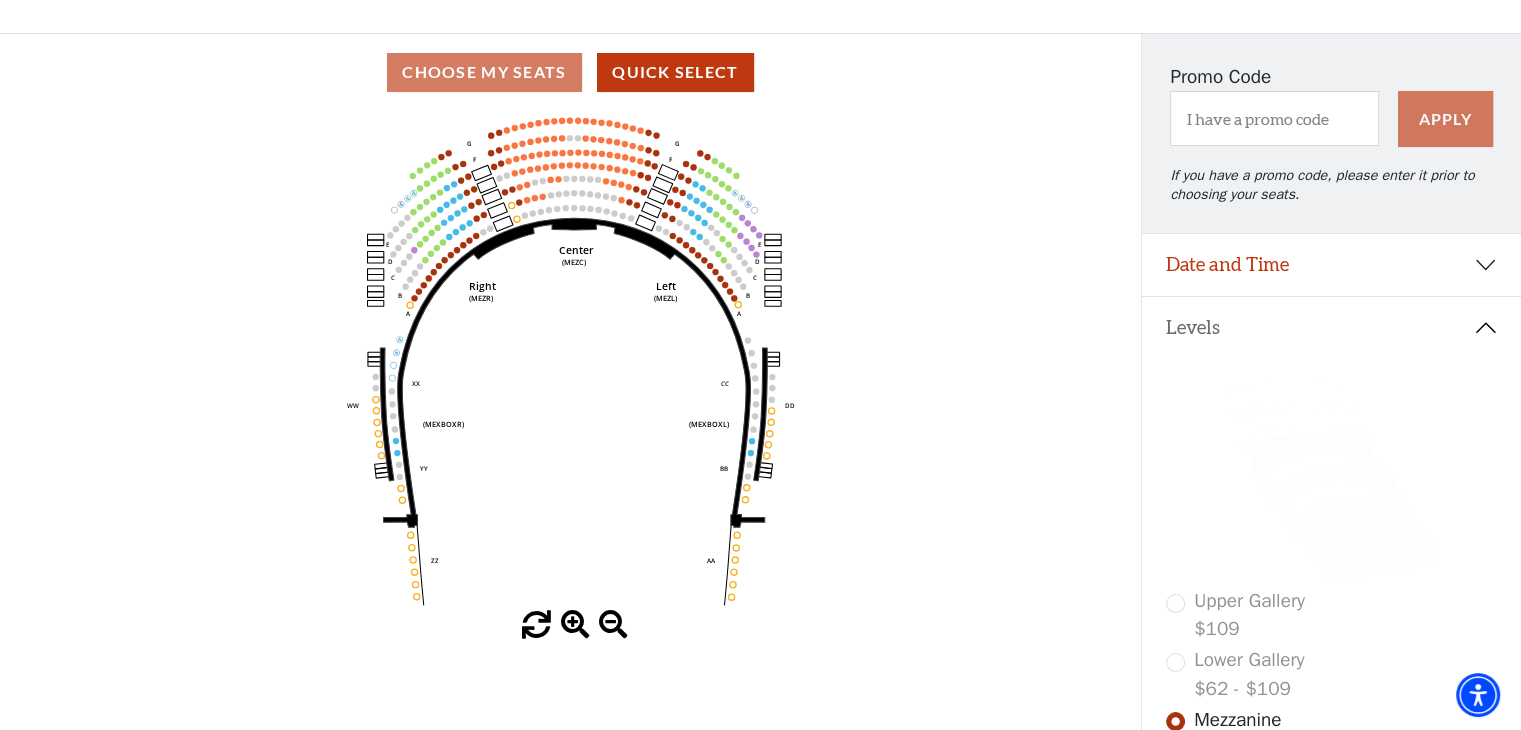 scroll, scrollTop: 92, scrollLeft: 0, axis: vertical 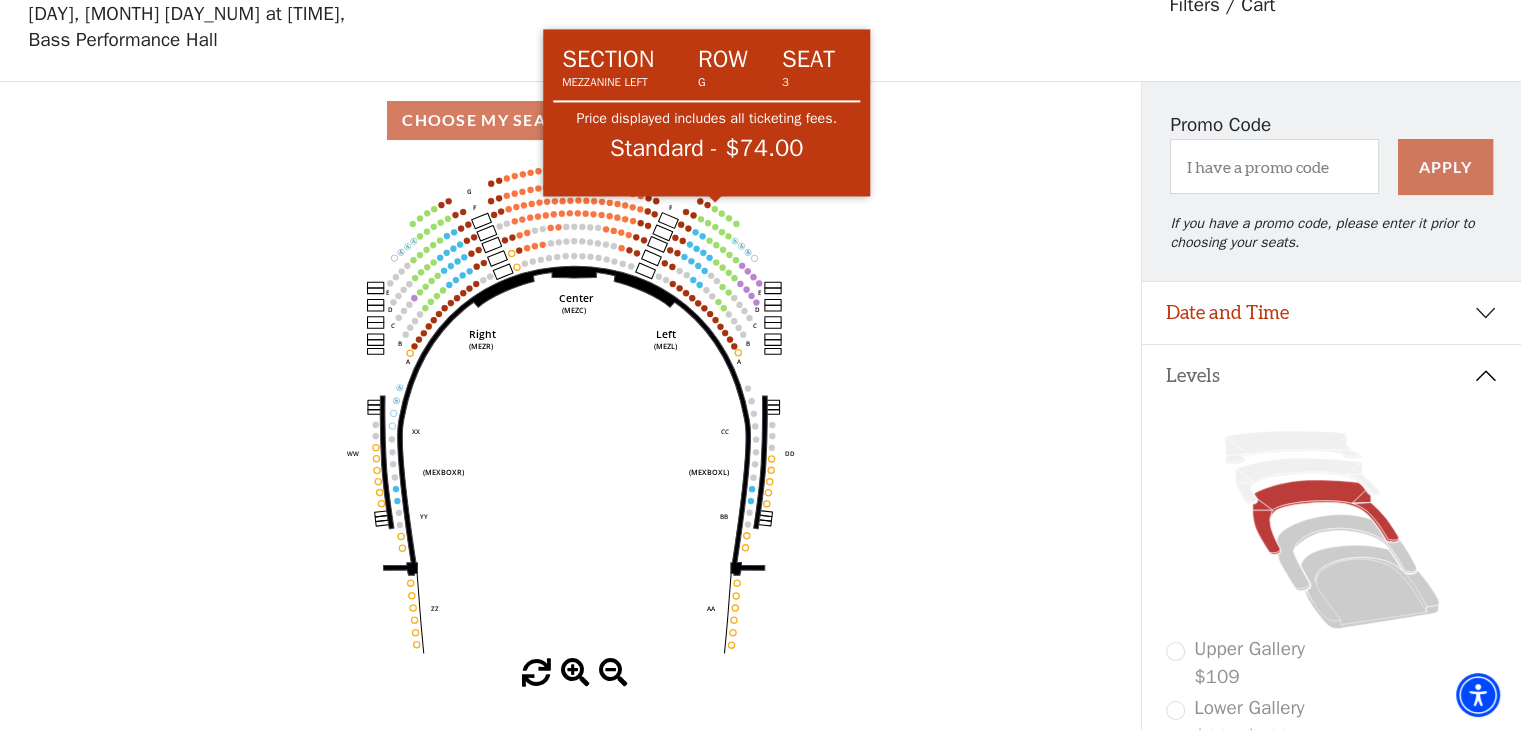 click 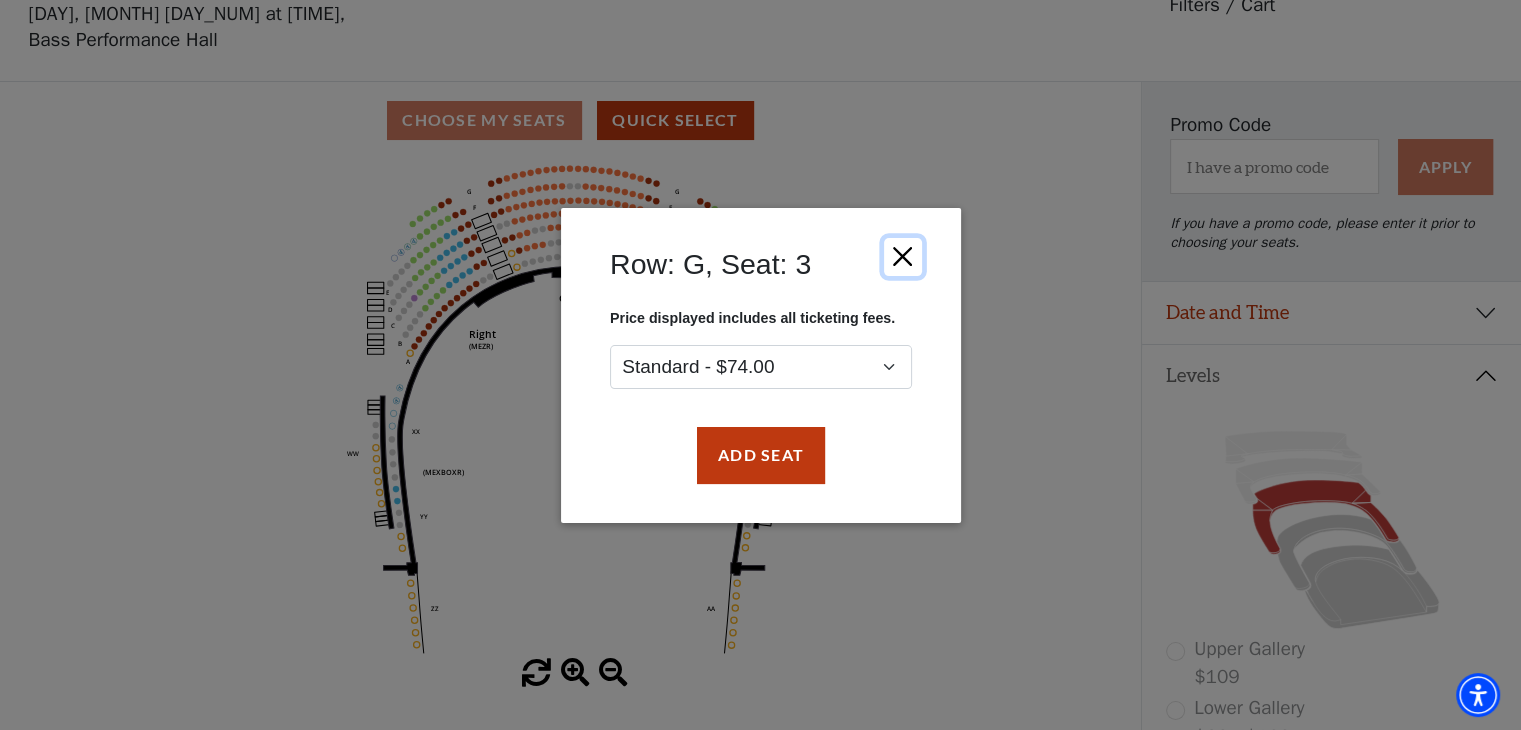 click at bounding box center [902, 256] 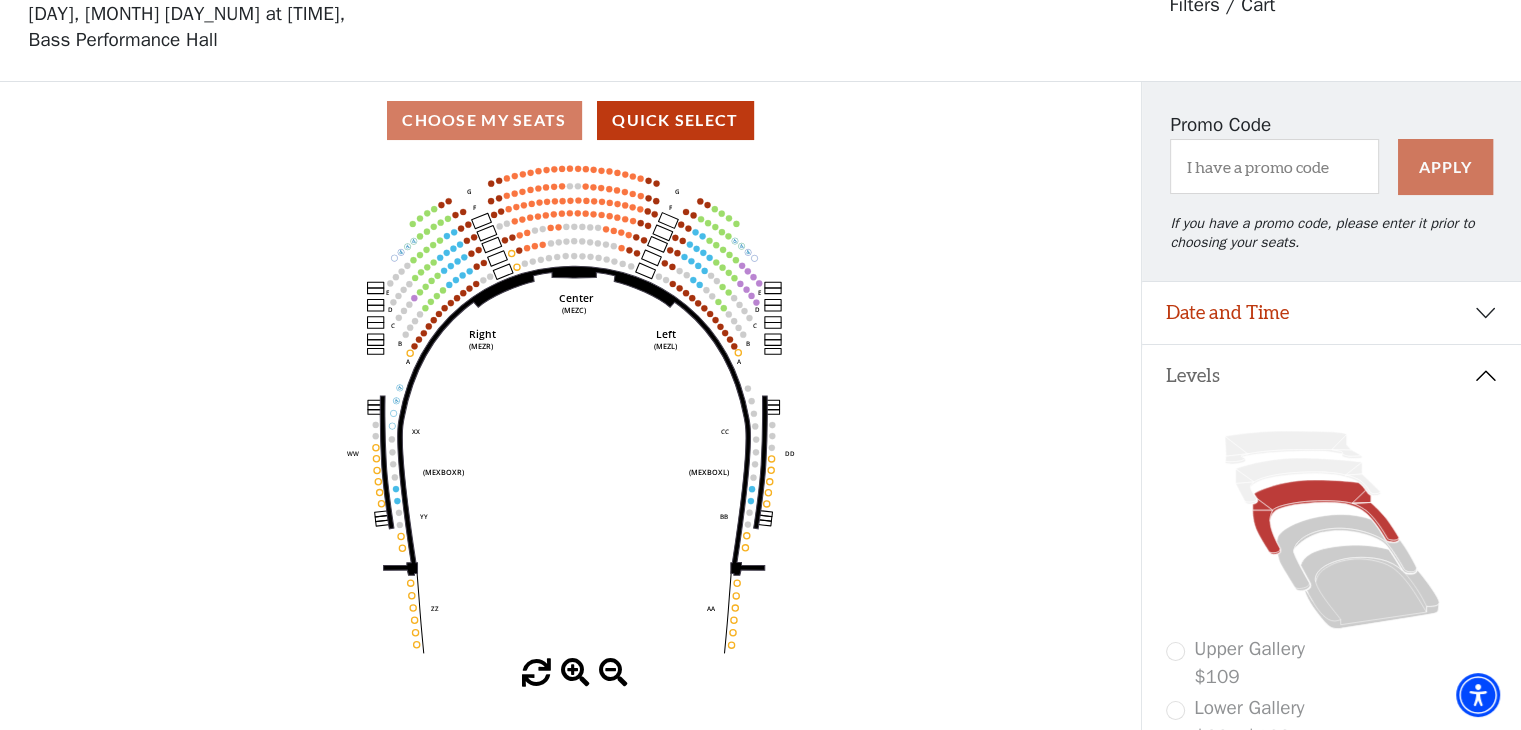 type 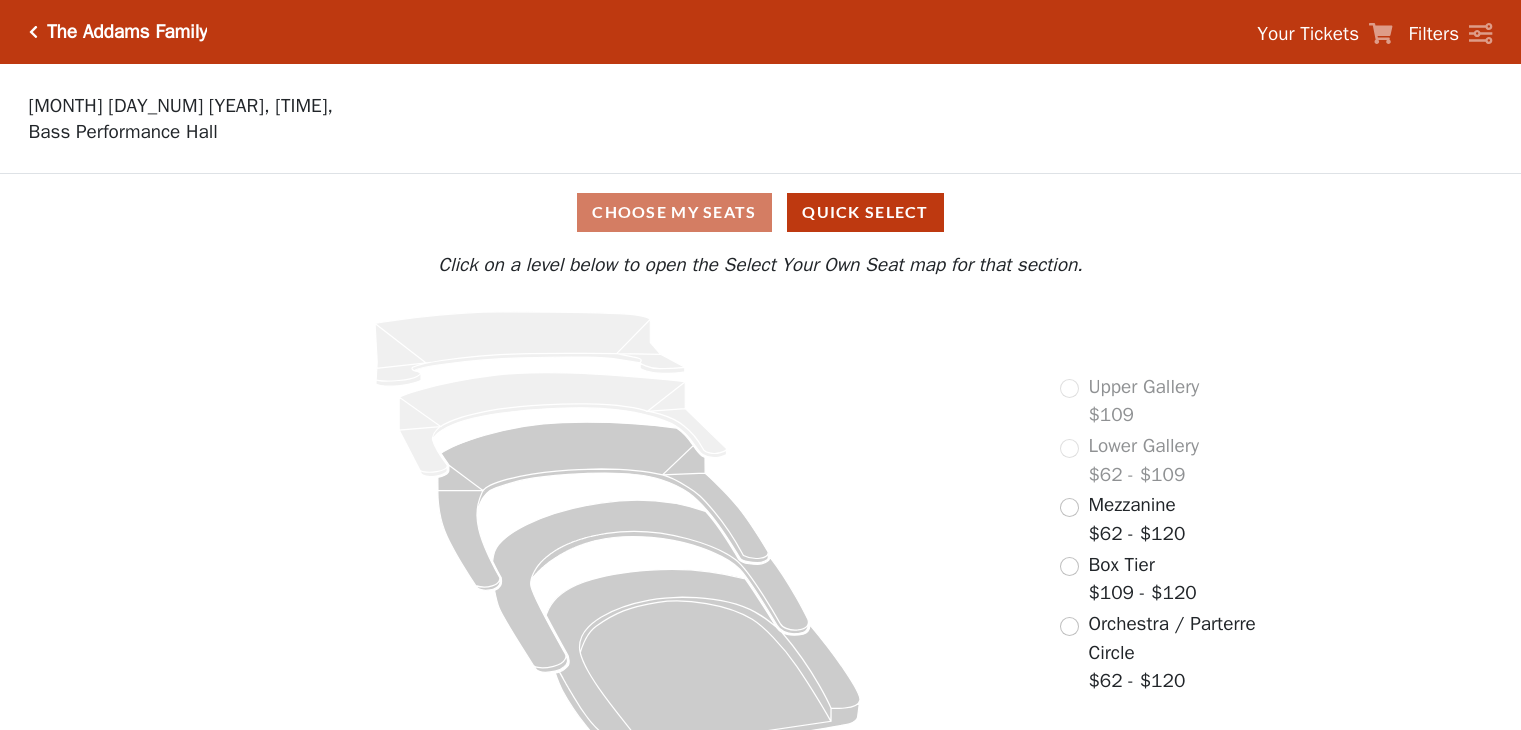 scroll, scrollTop: 0, scrollLeft: 0, axis: both 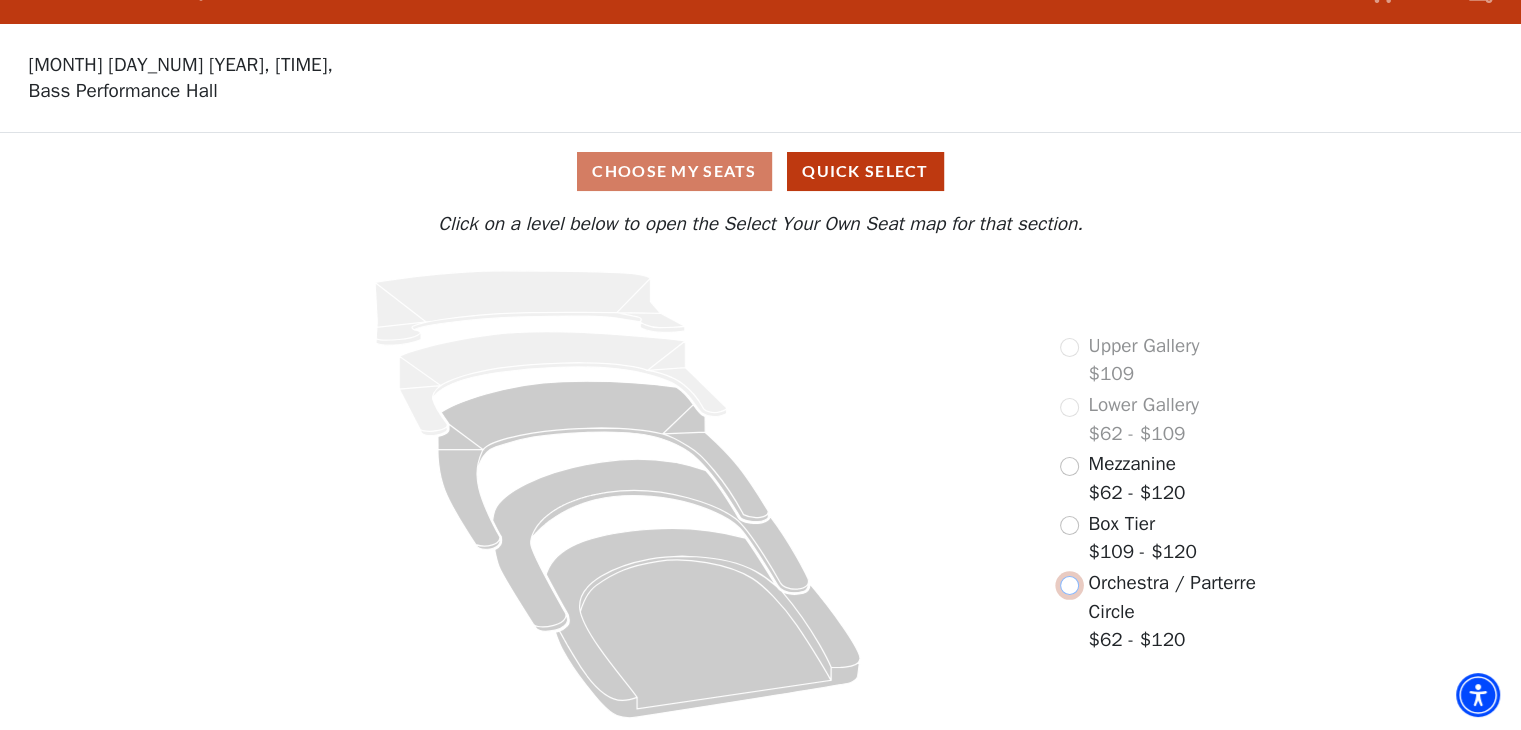 click at bounding box center [1069, 585] 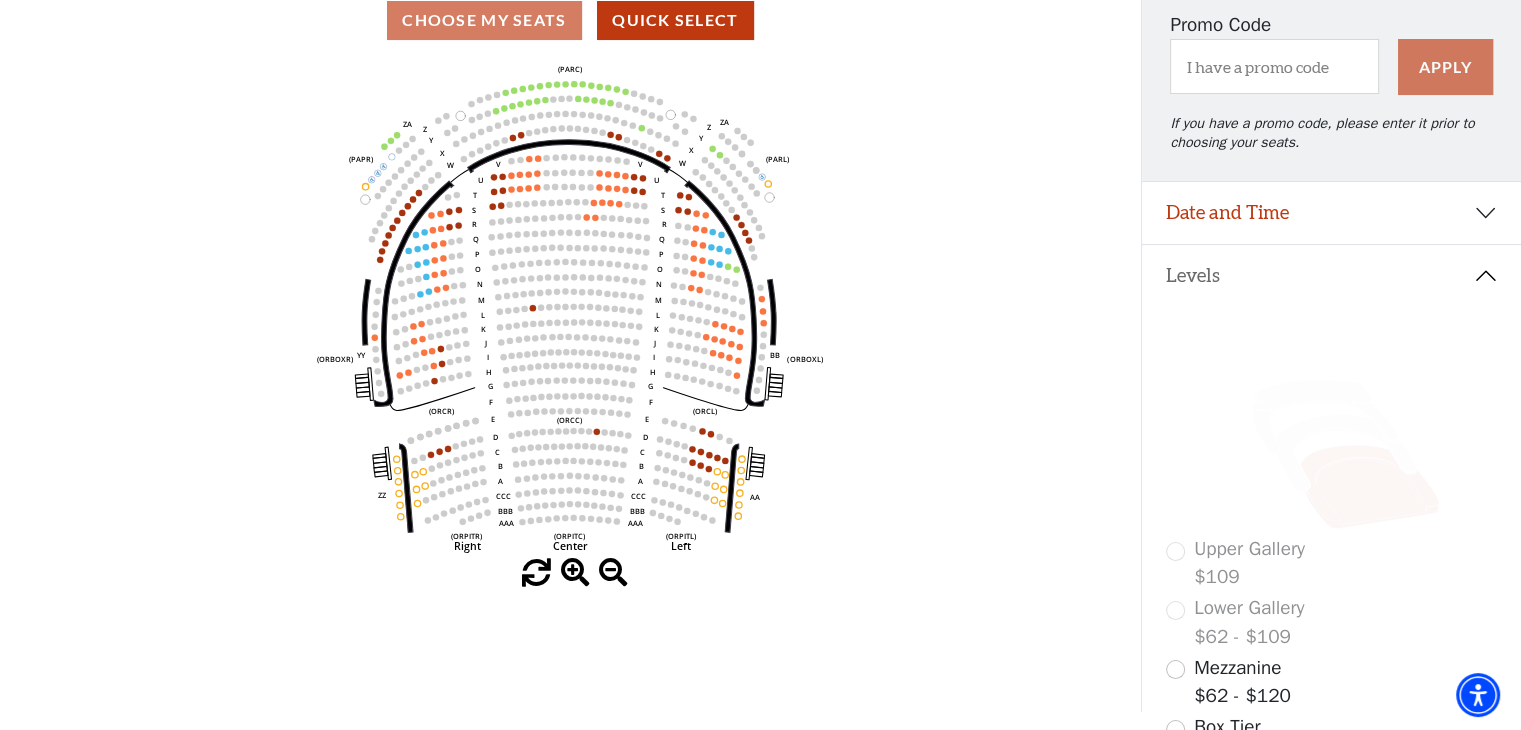 scroll, scrollTop: 92, scrollLeft: 0, axis: vertical 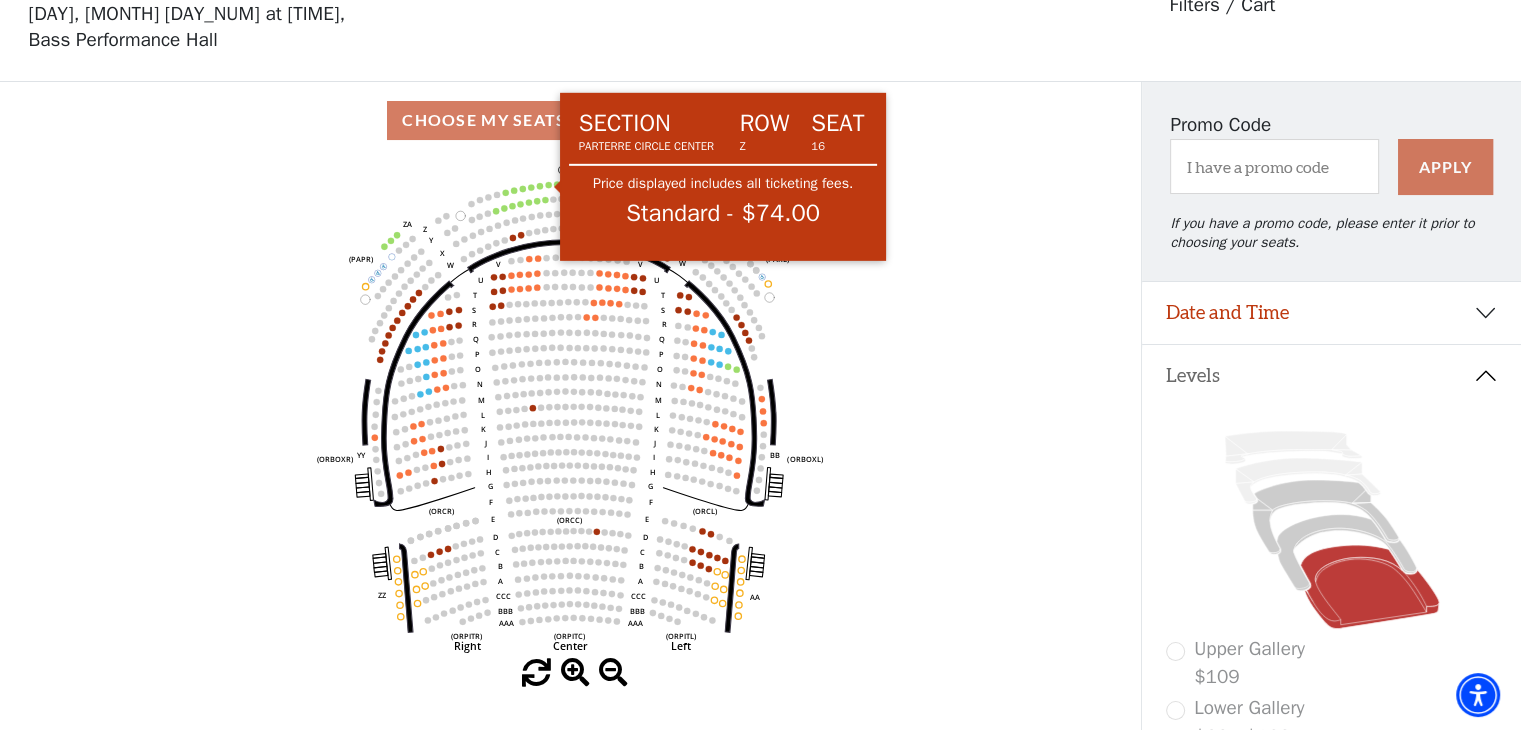 click 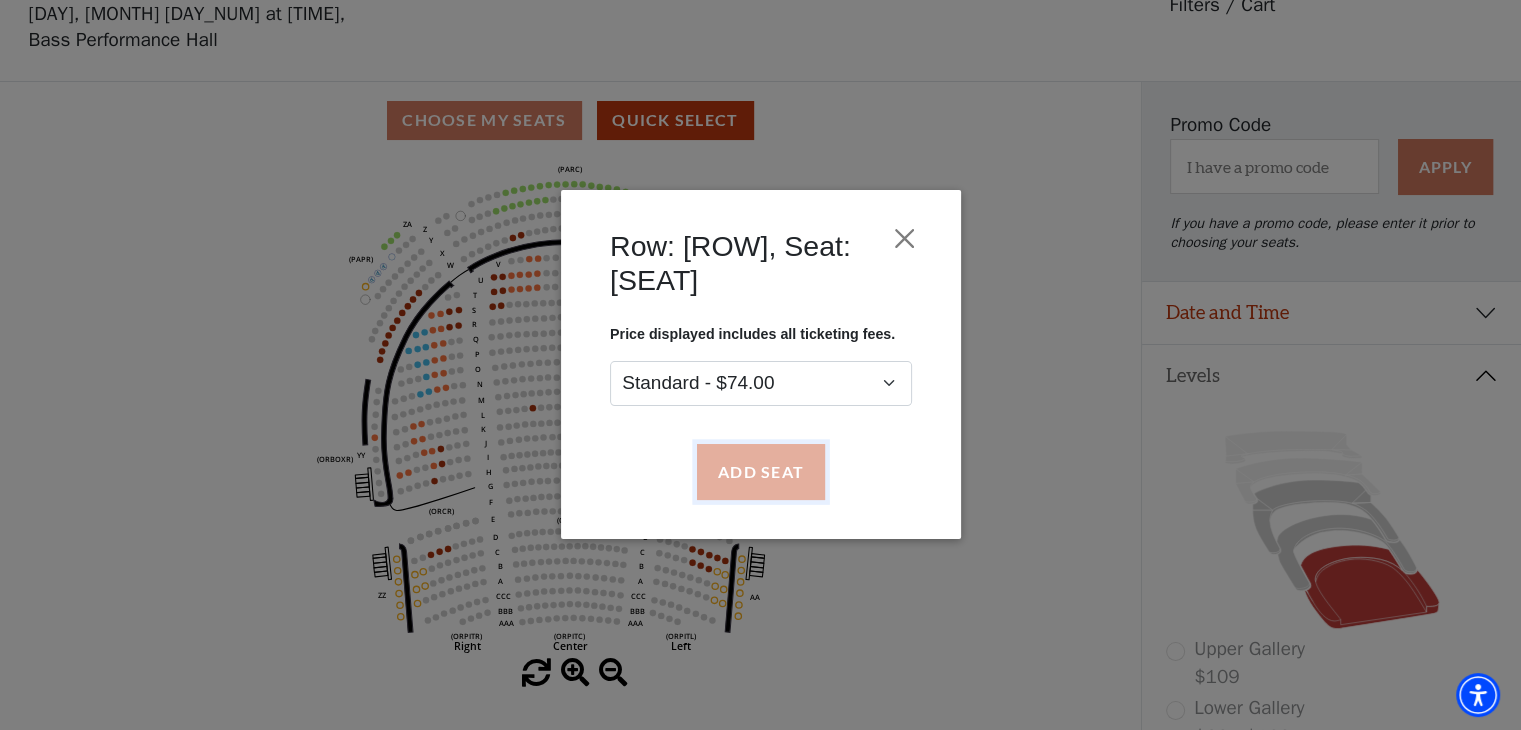 click on "Add Seat" at bounding box center [760, 472] 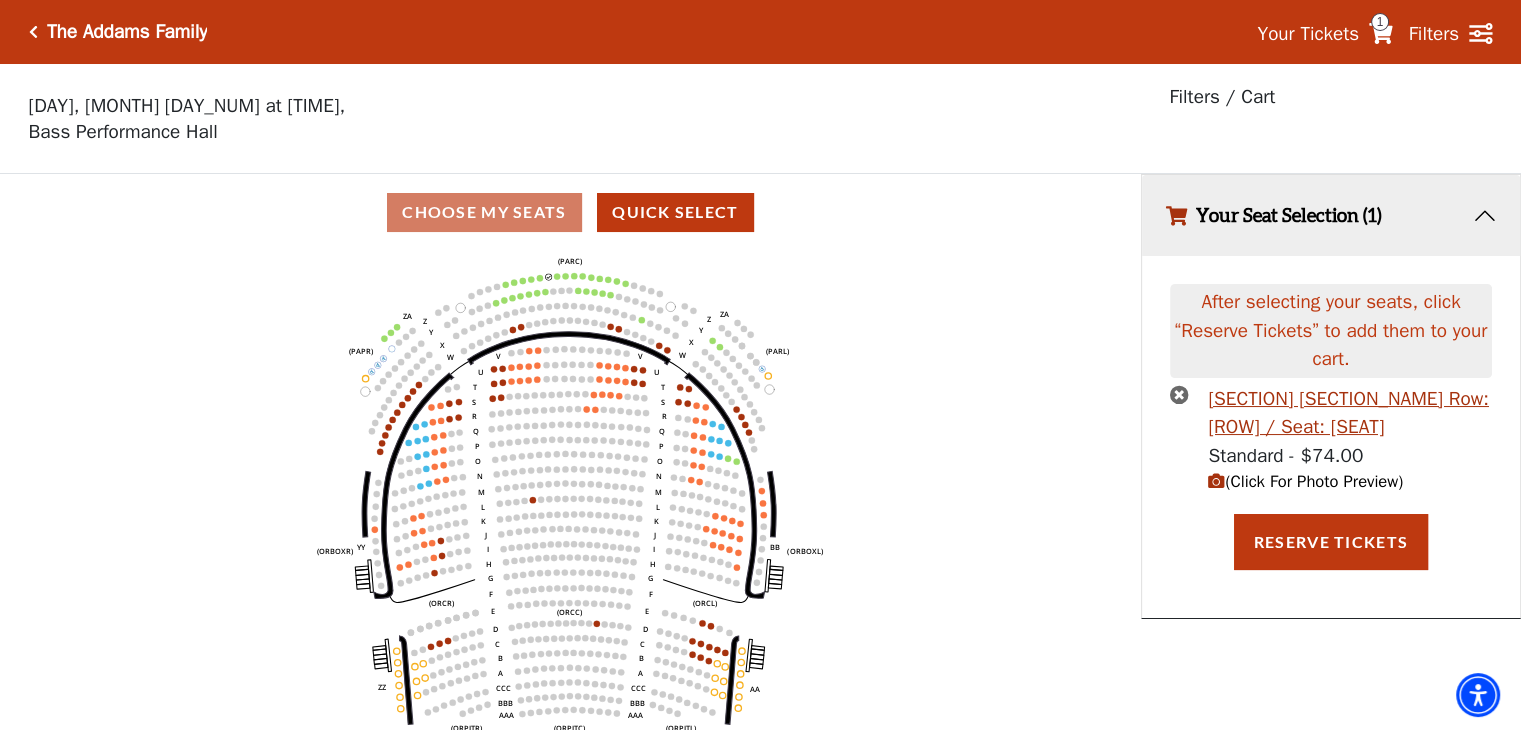 scroll, scrollTop: 0, scrollLeft: 0, axis: both 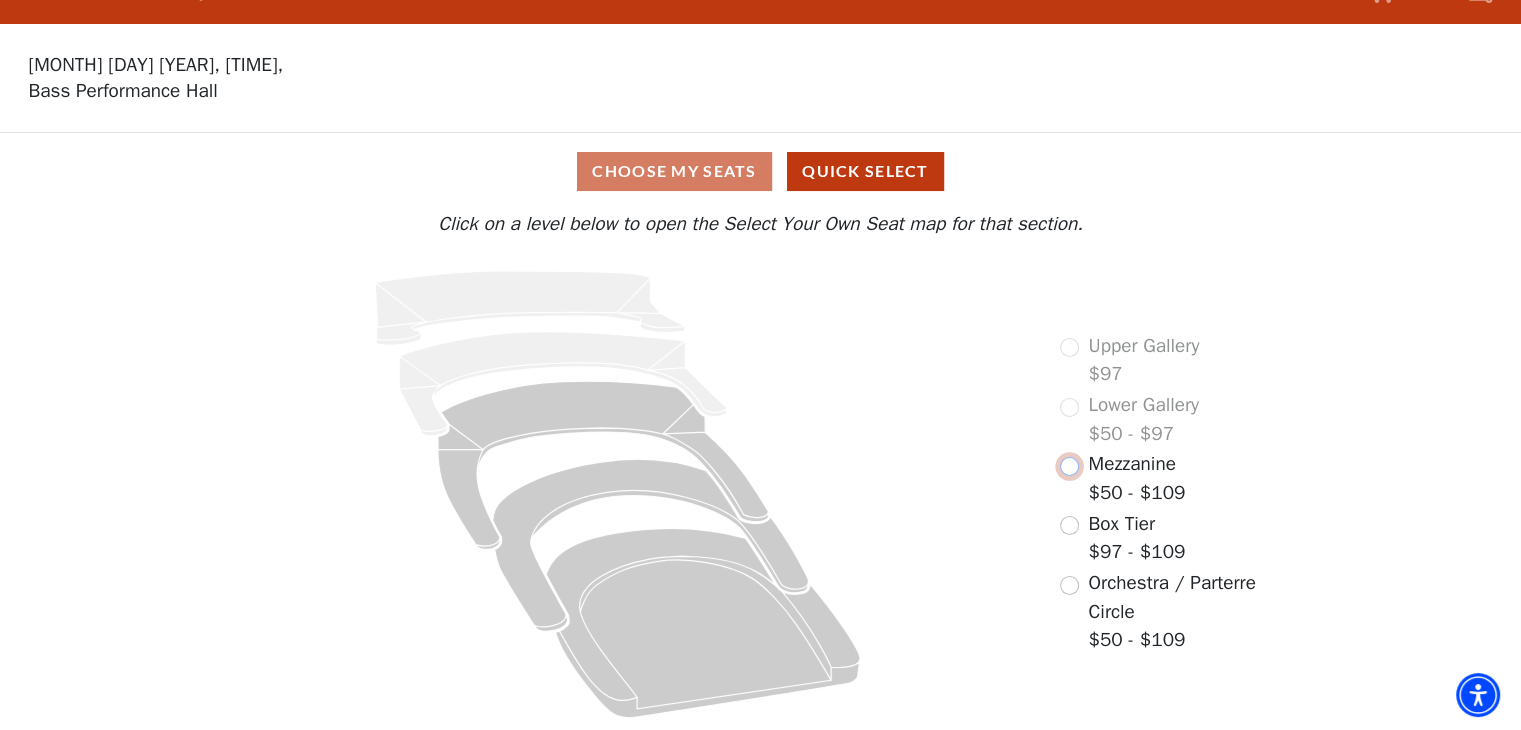 click at bounding box center [1069, 466] 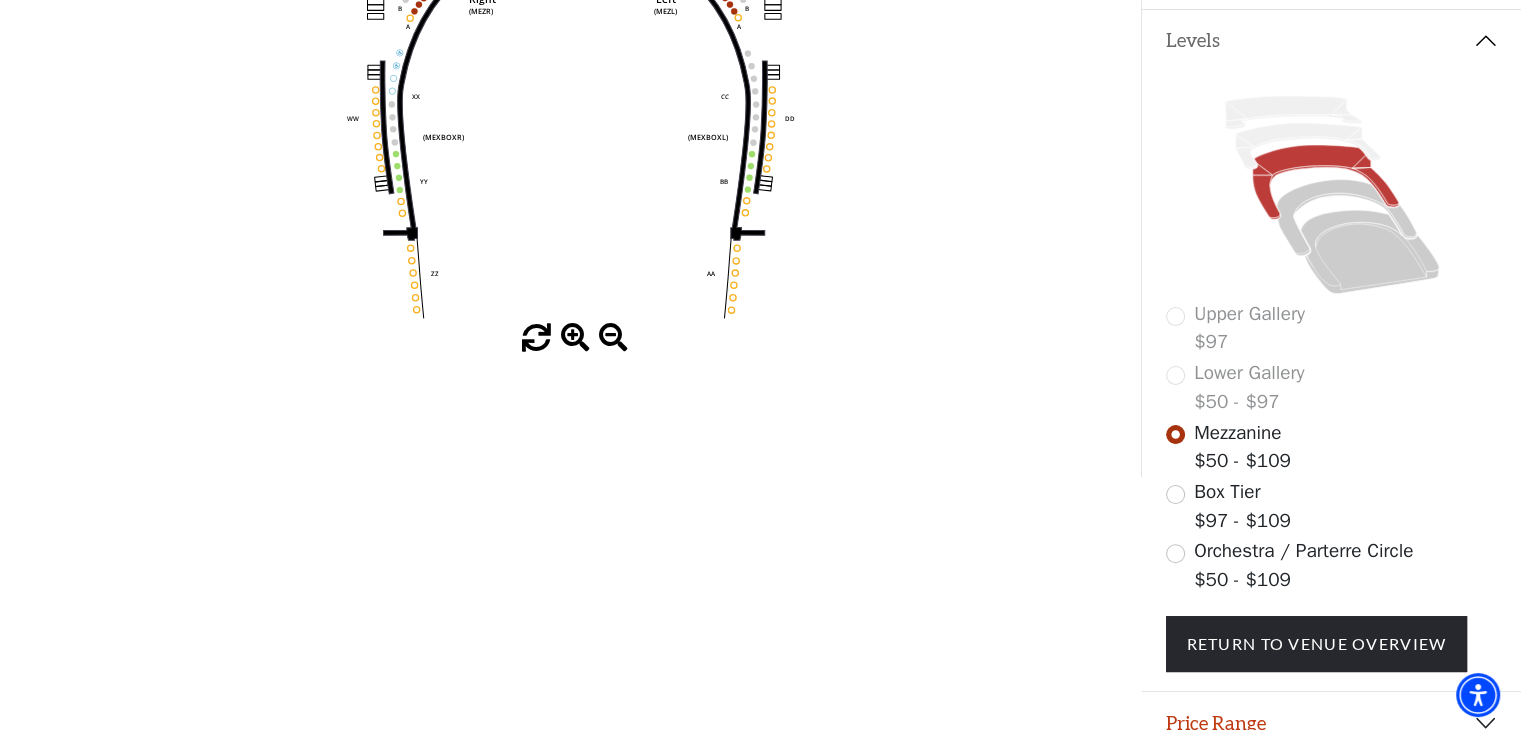 scroll, scrollTop: 192, scrollLeft: 0, axis: vertical 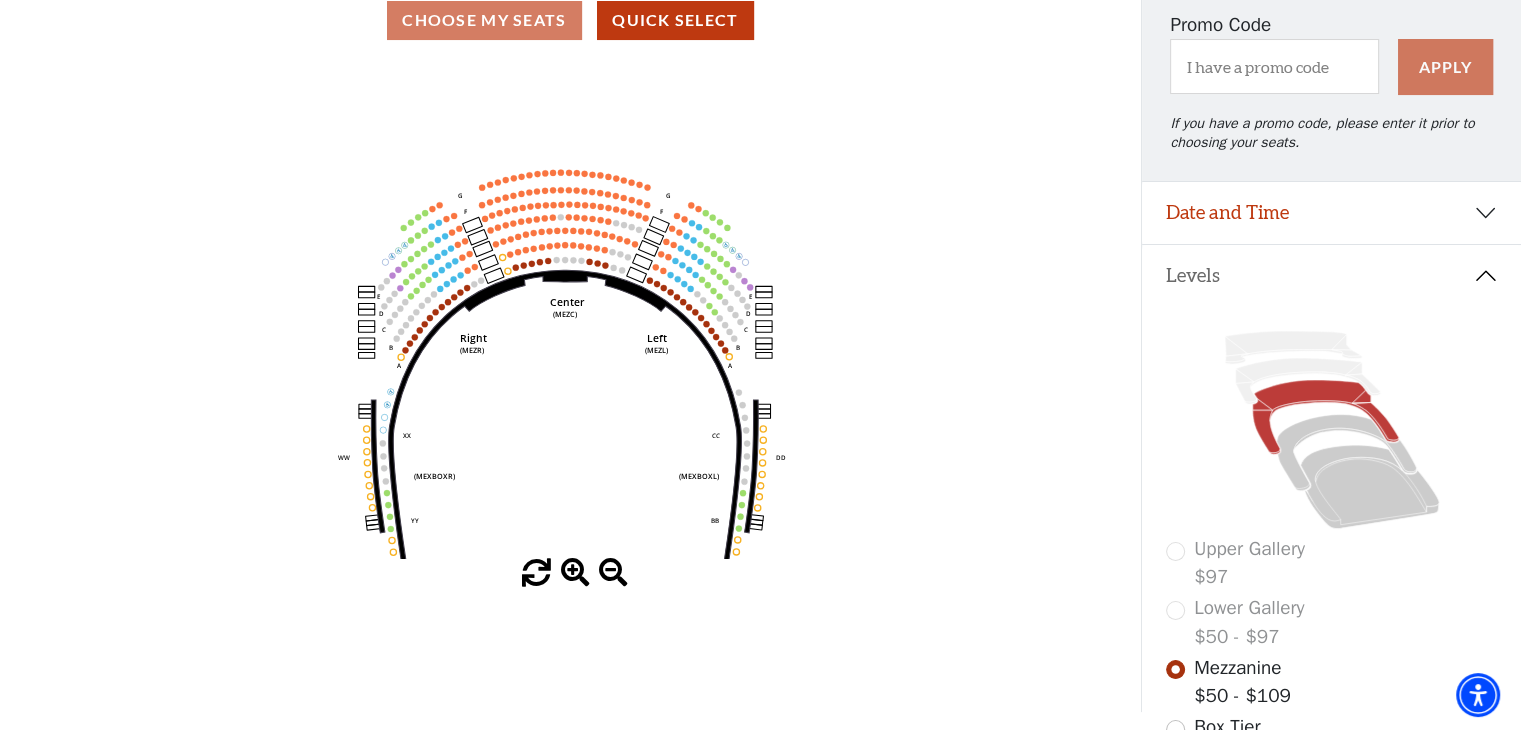 drag, startPoint x: 624, startPoint y: 277, endPoint x: 571, endPoint y: 305, distance: 59.94164 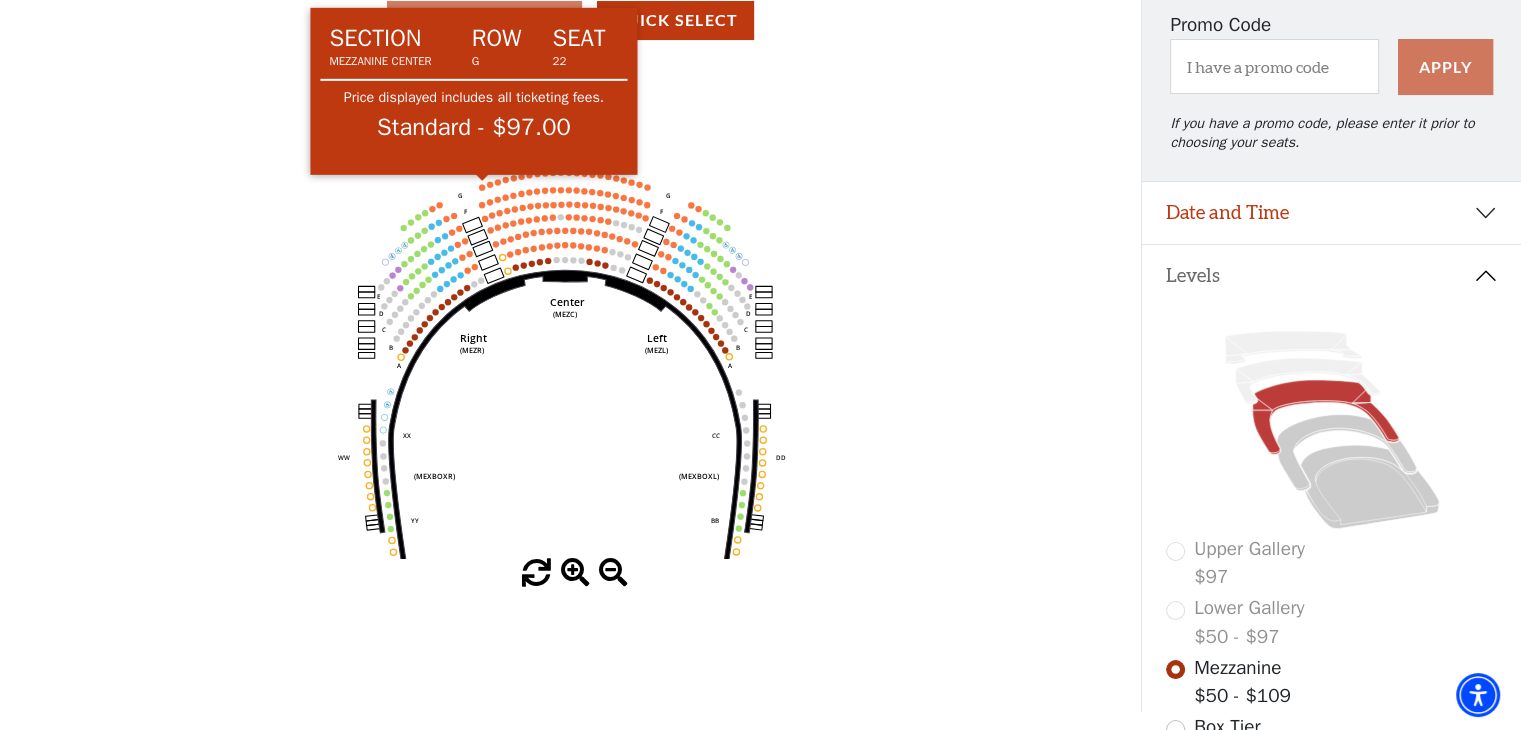 click 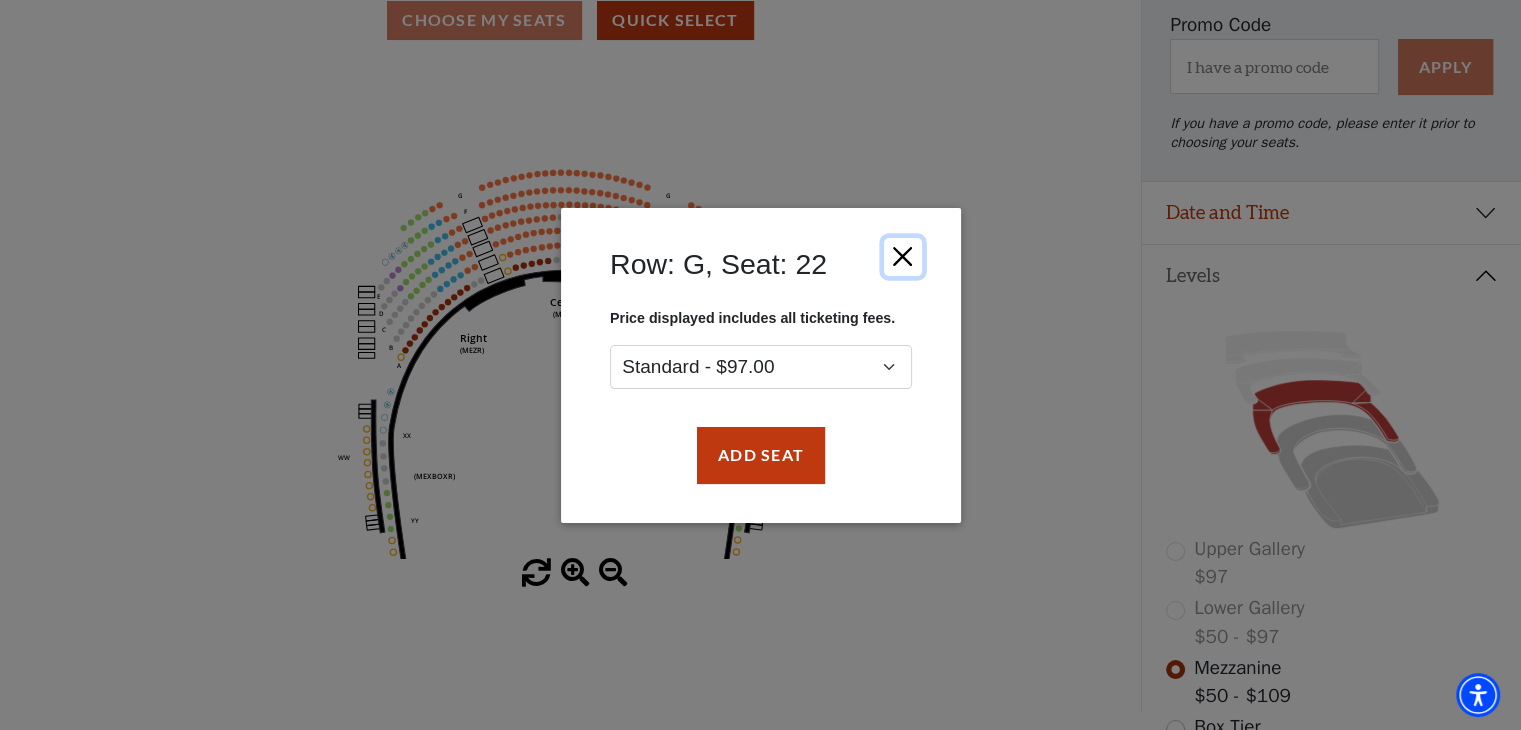 click at bounding box center [902, 256] 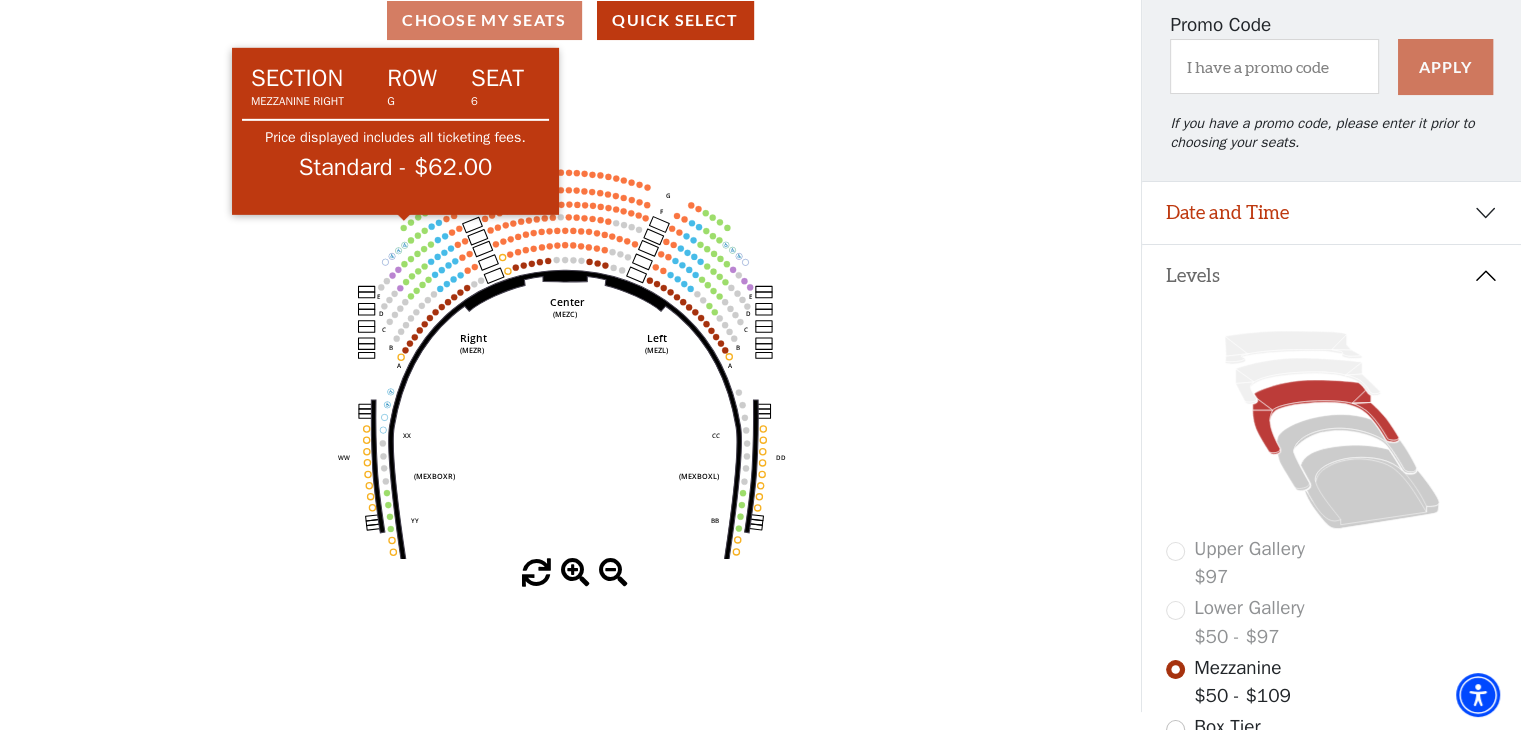 click 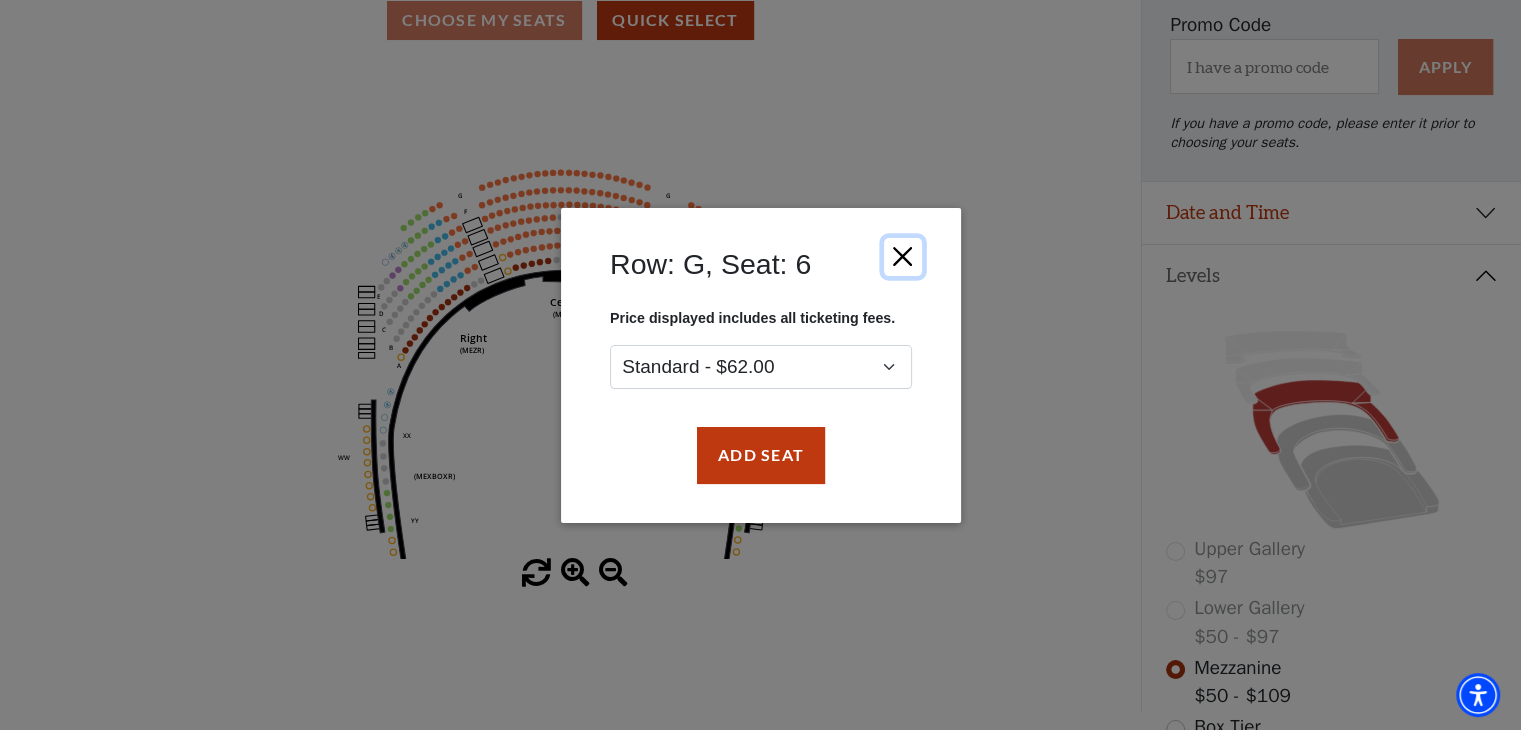 click at bounding box center (902, 256) 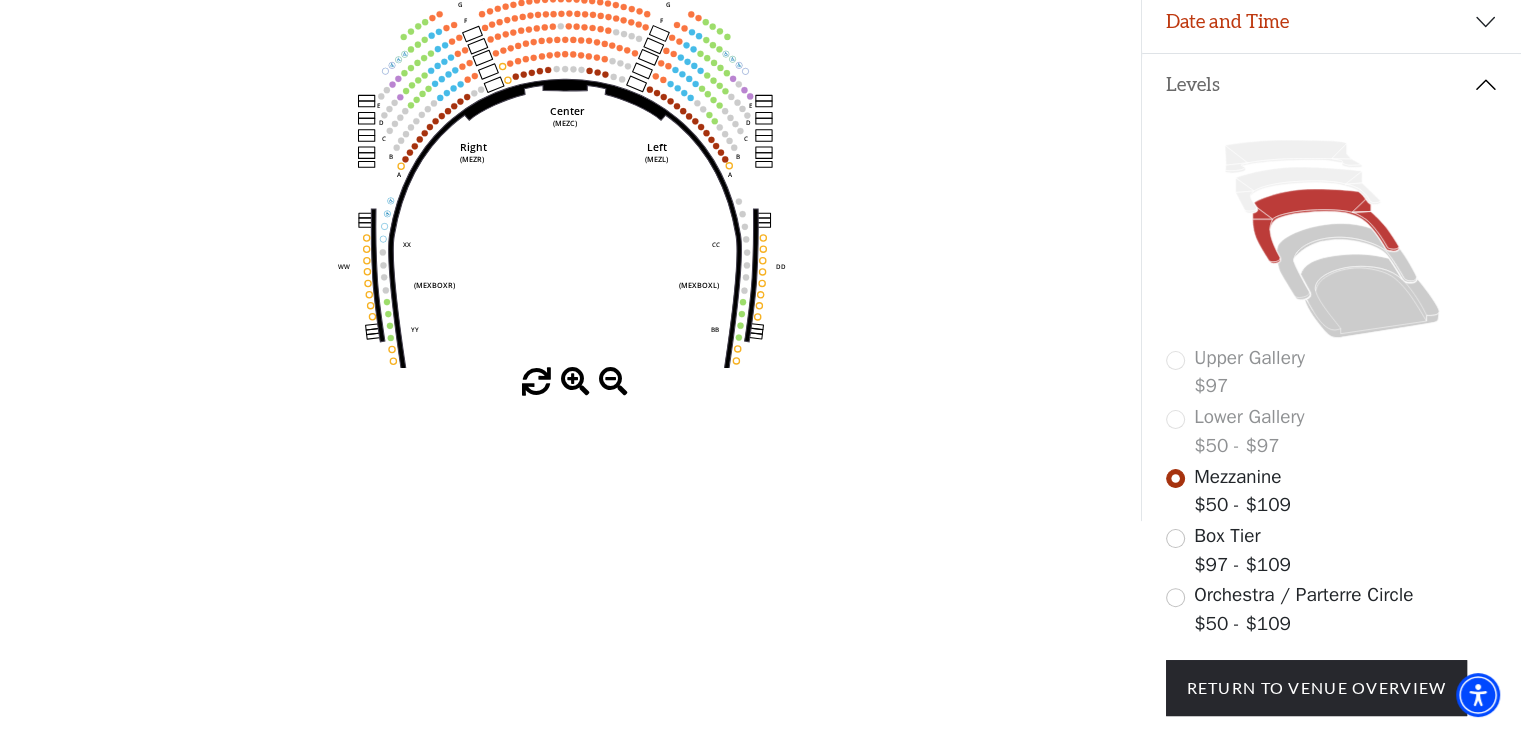 scroll, scrollTop: 392, scrollLeft: 0, axis: vertical 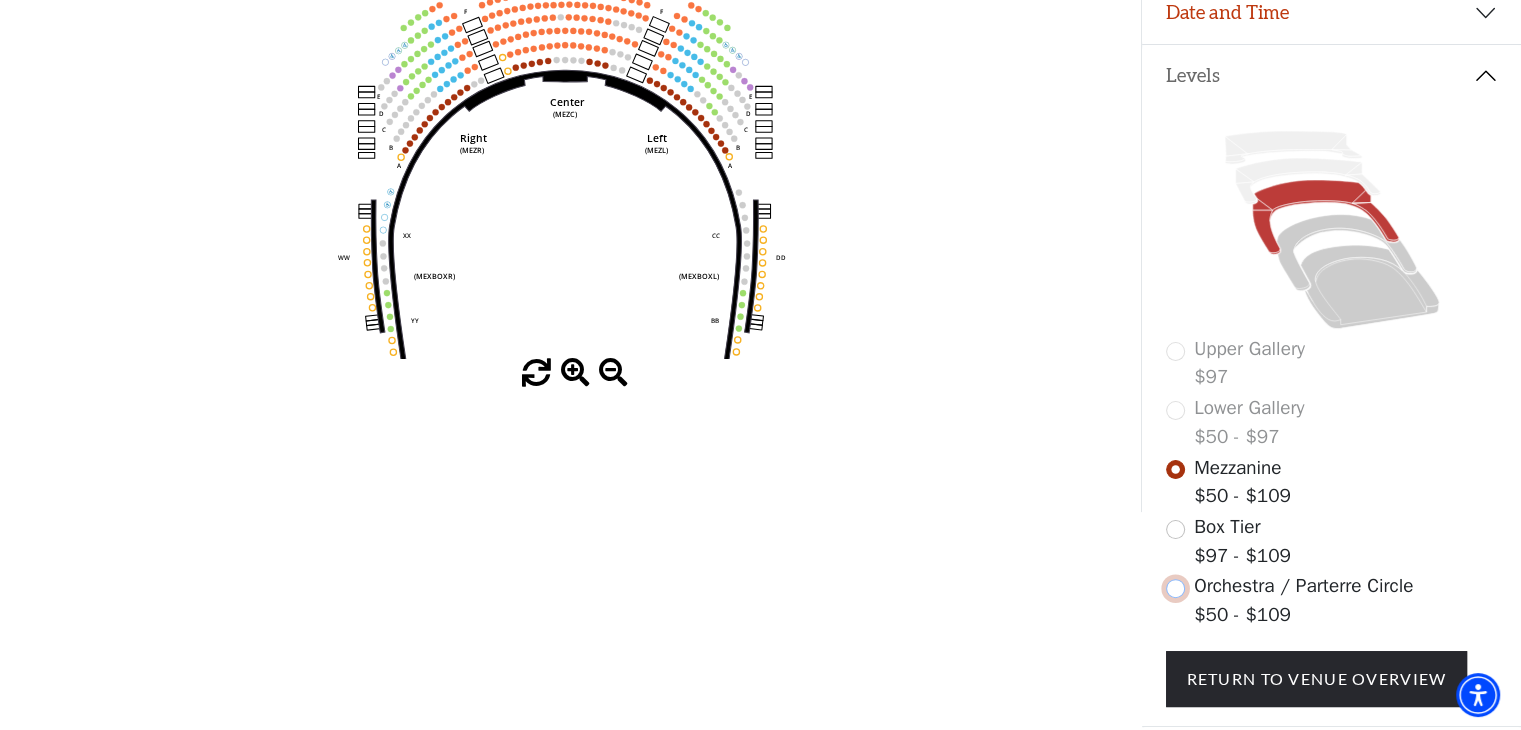 click at bounding box center (1175, 588) 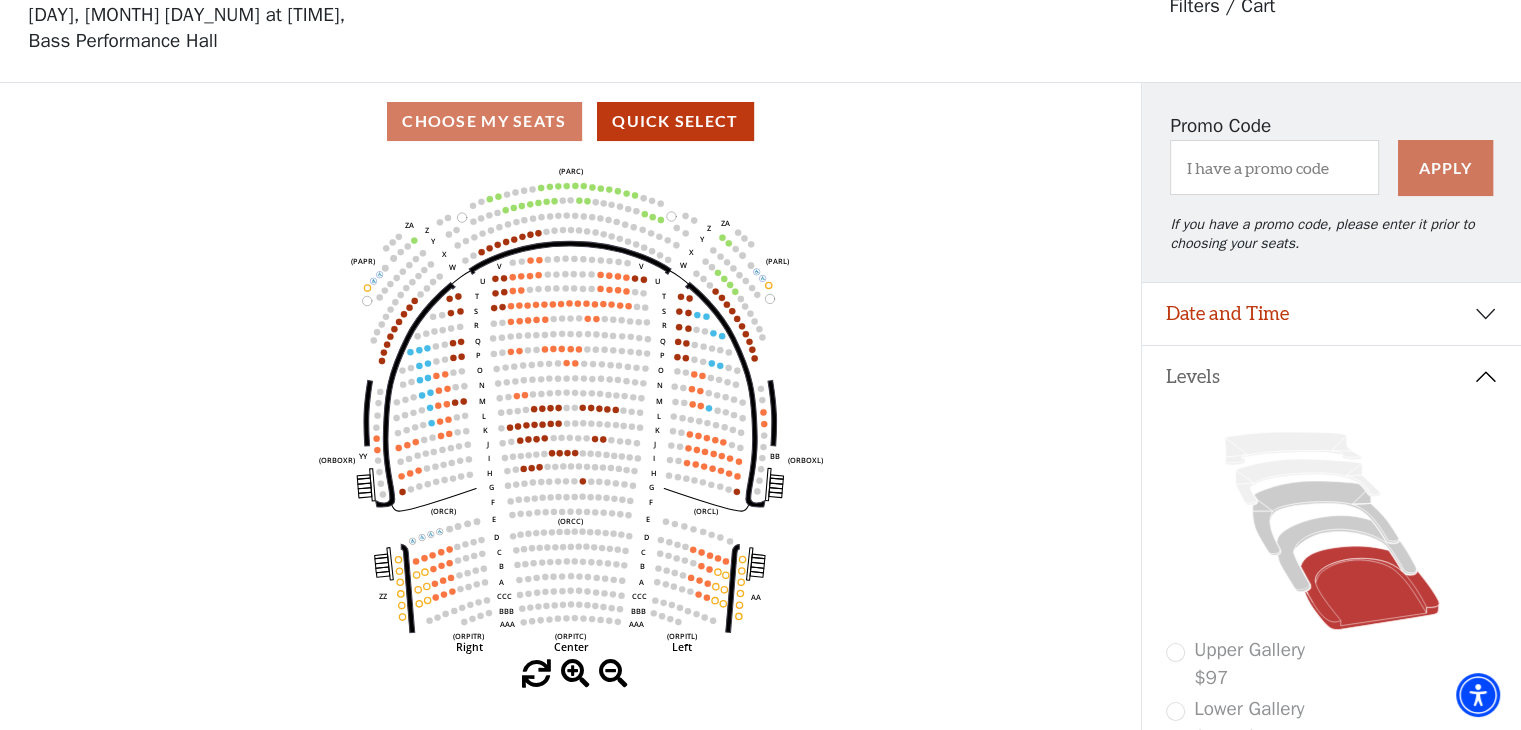 scroll, scrollTop: 92, scrollLeft: 0, axis: vertical 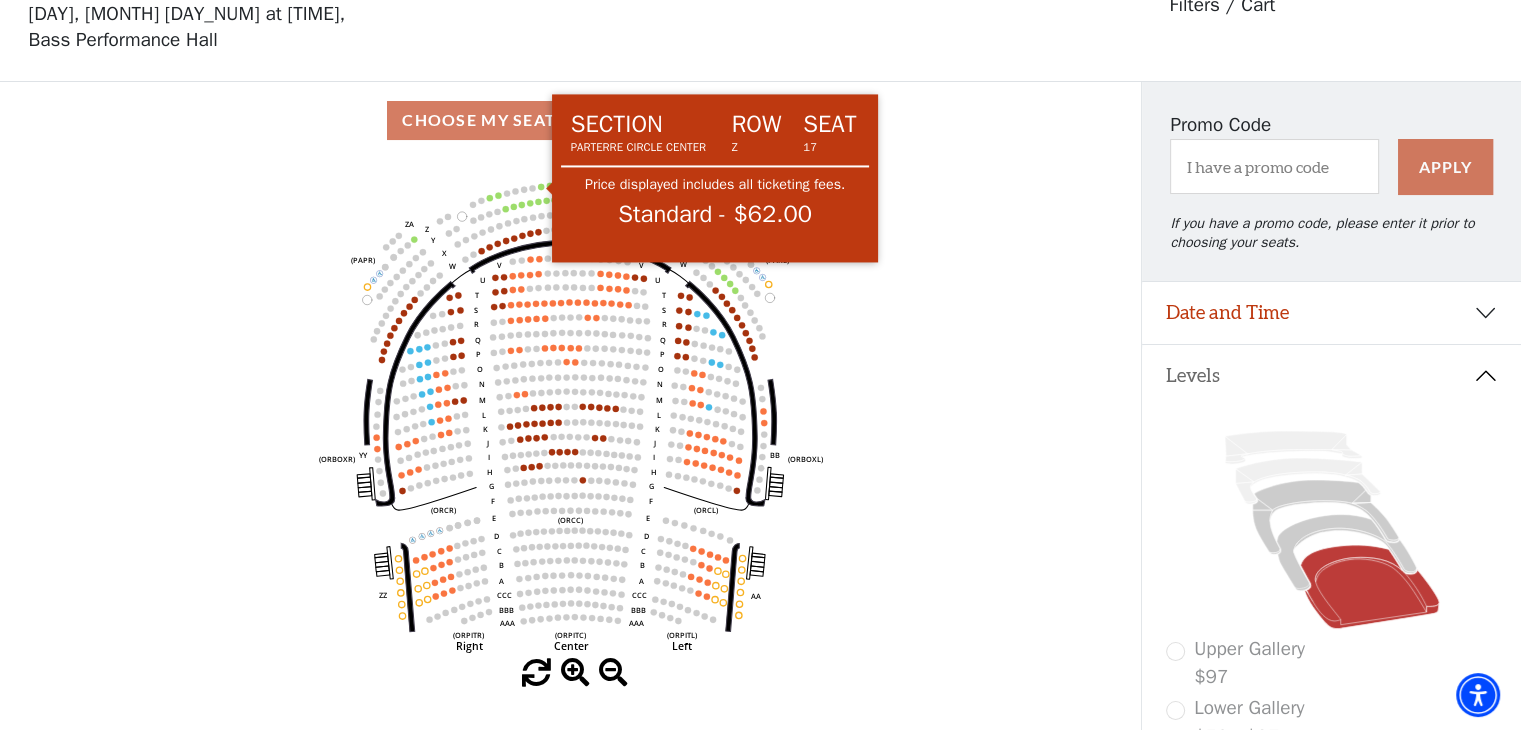 click 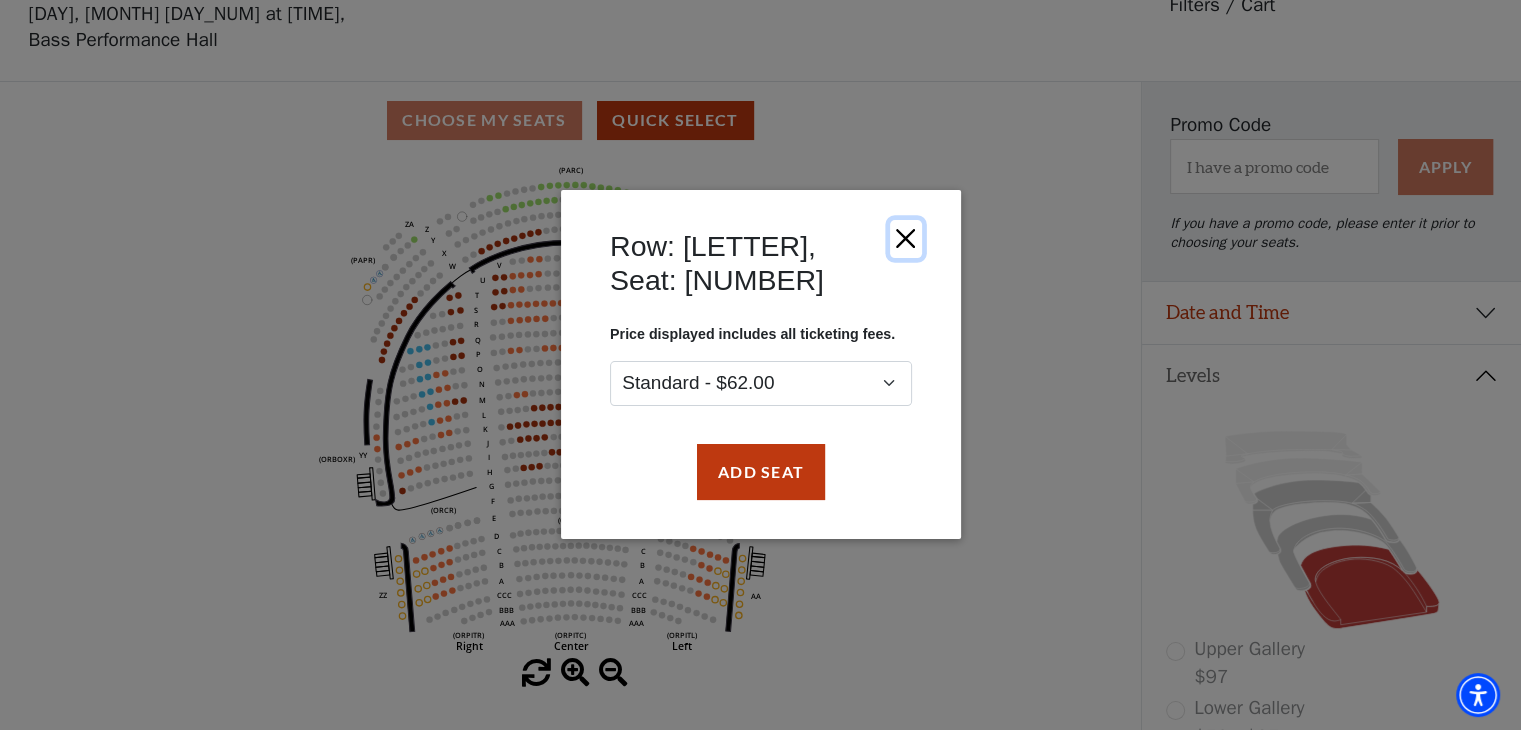 click at bounding box center (905, 239) 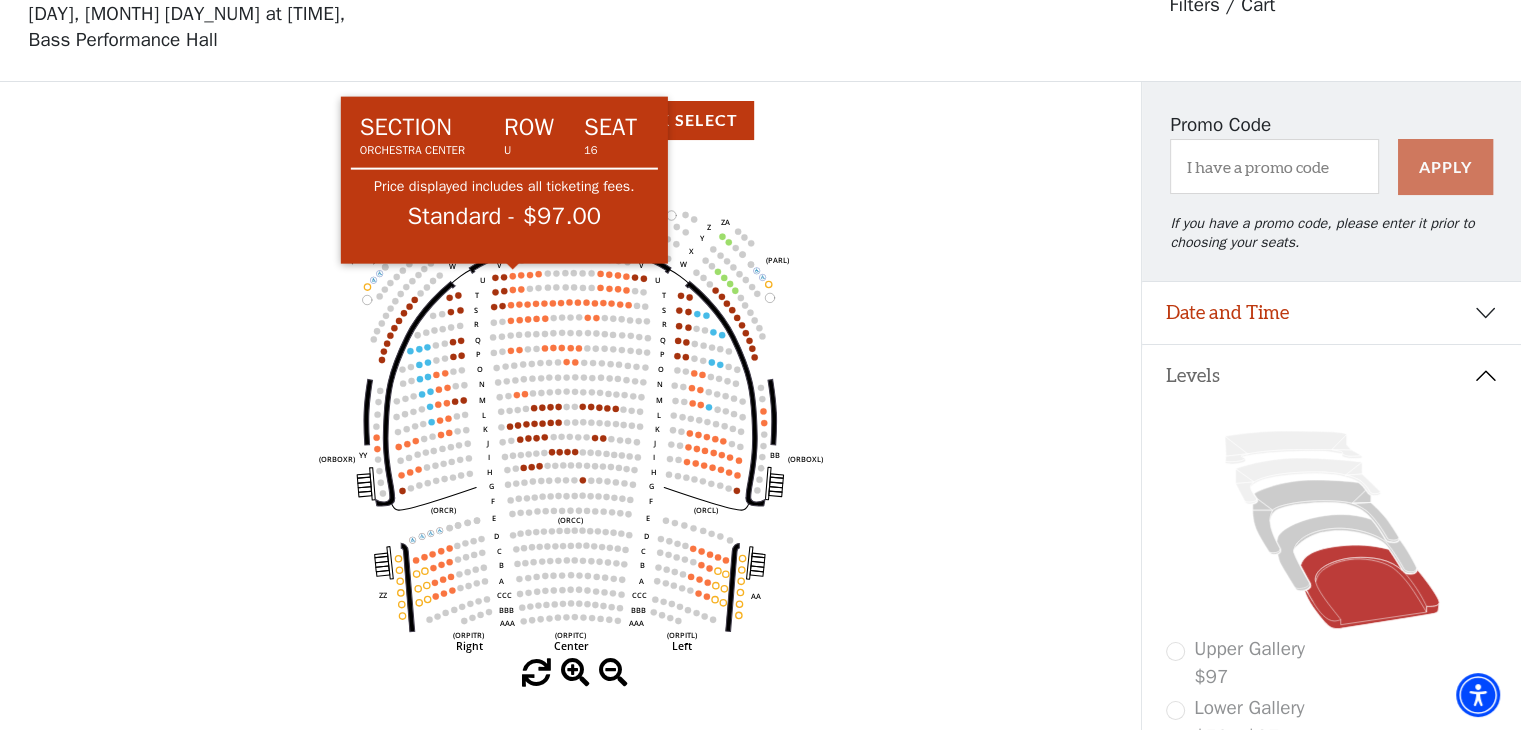 click 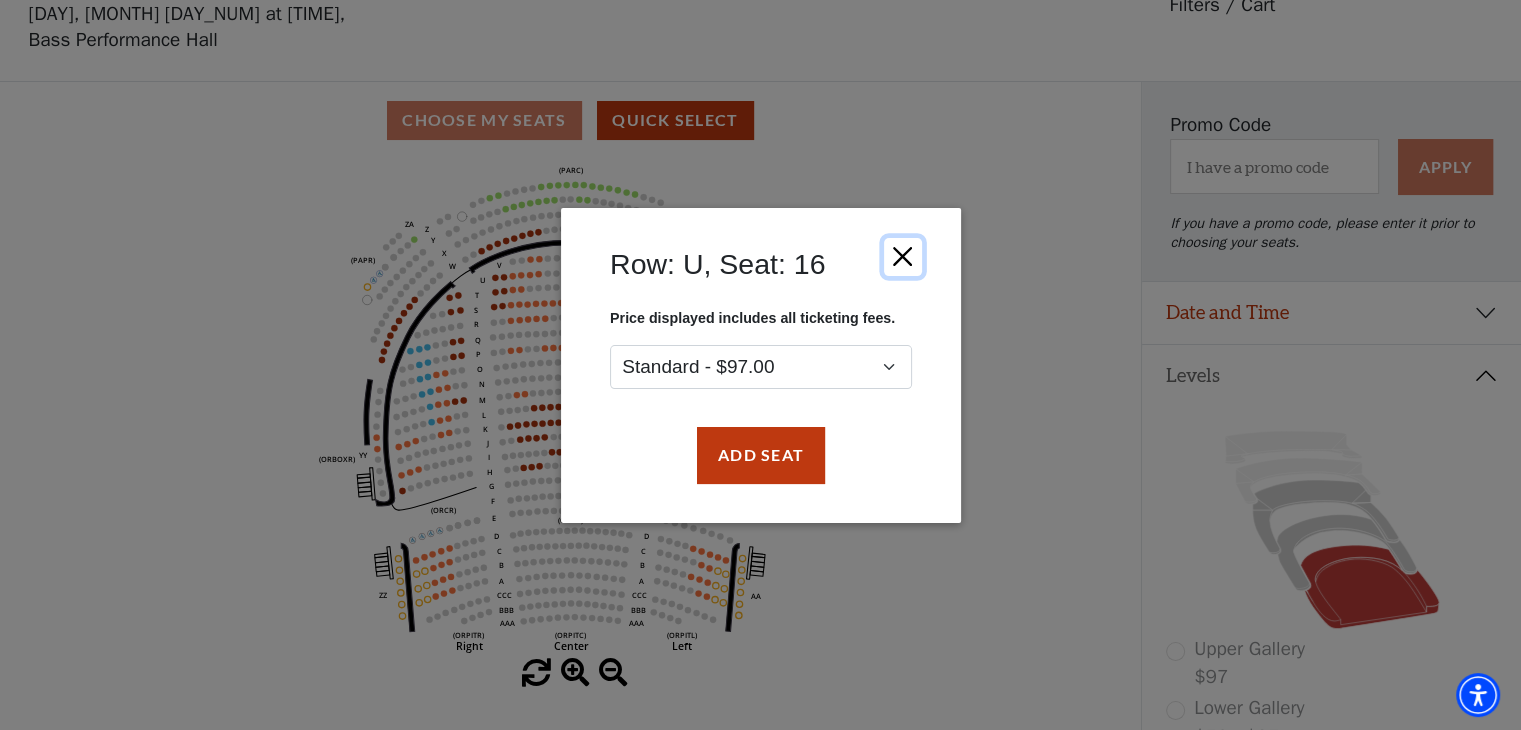 click at bounding box center (902, 256) 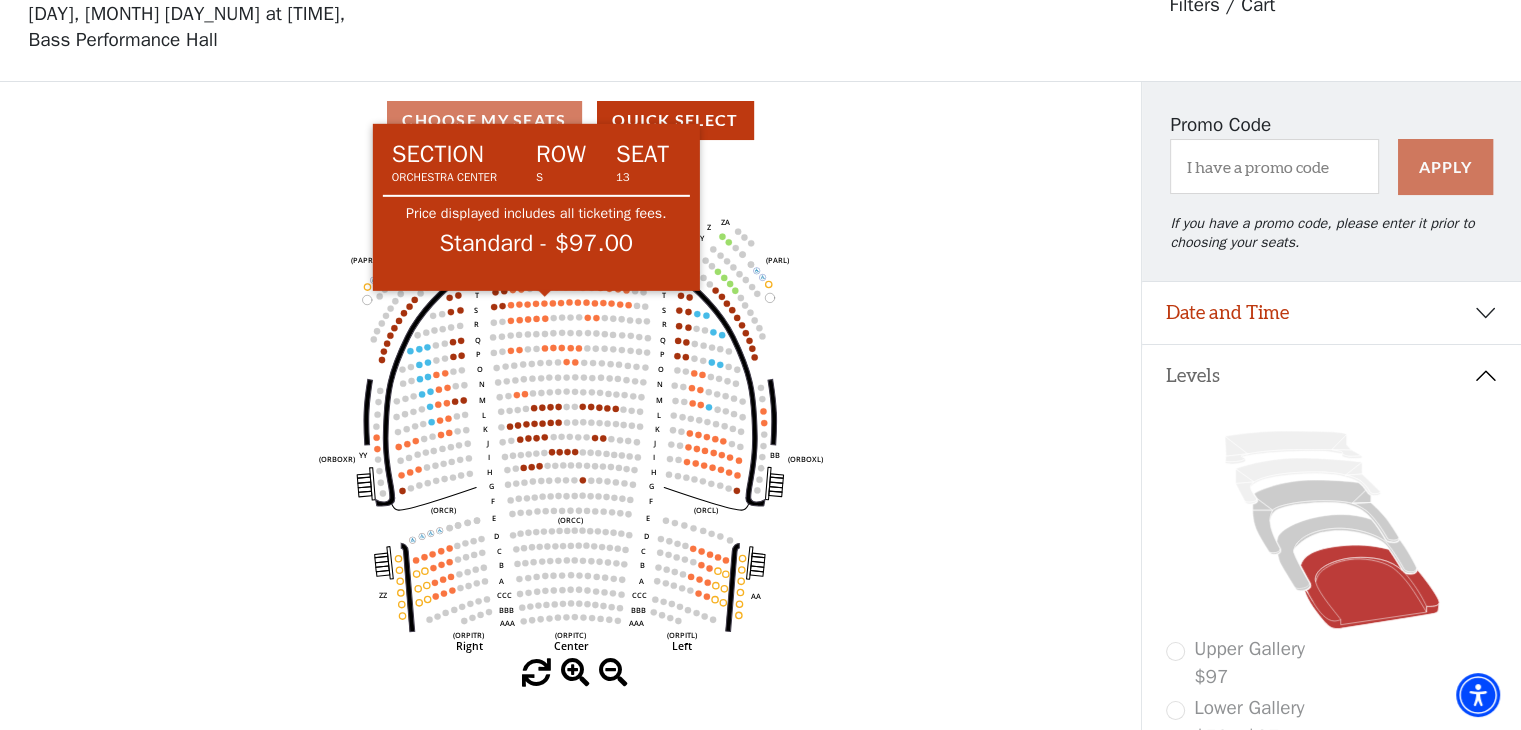 click 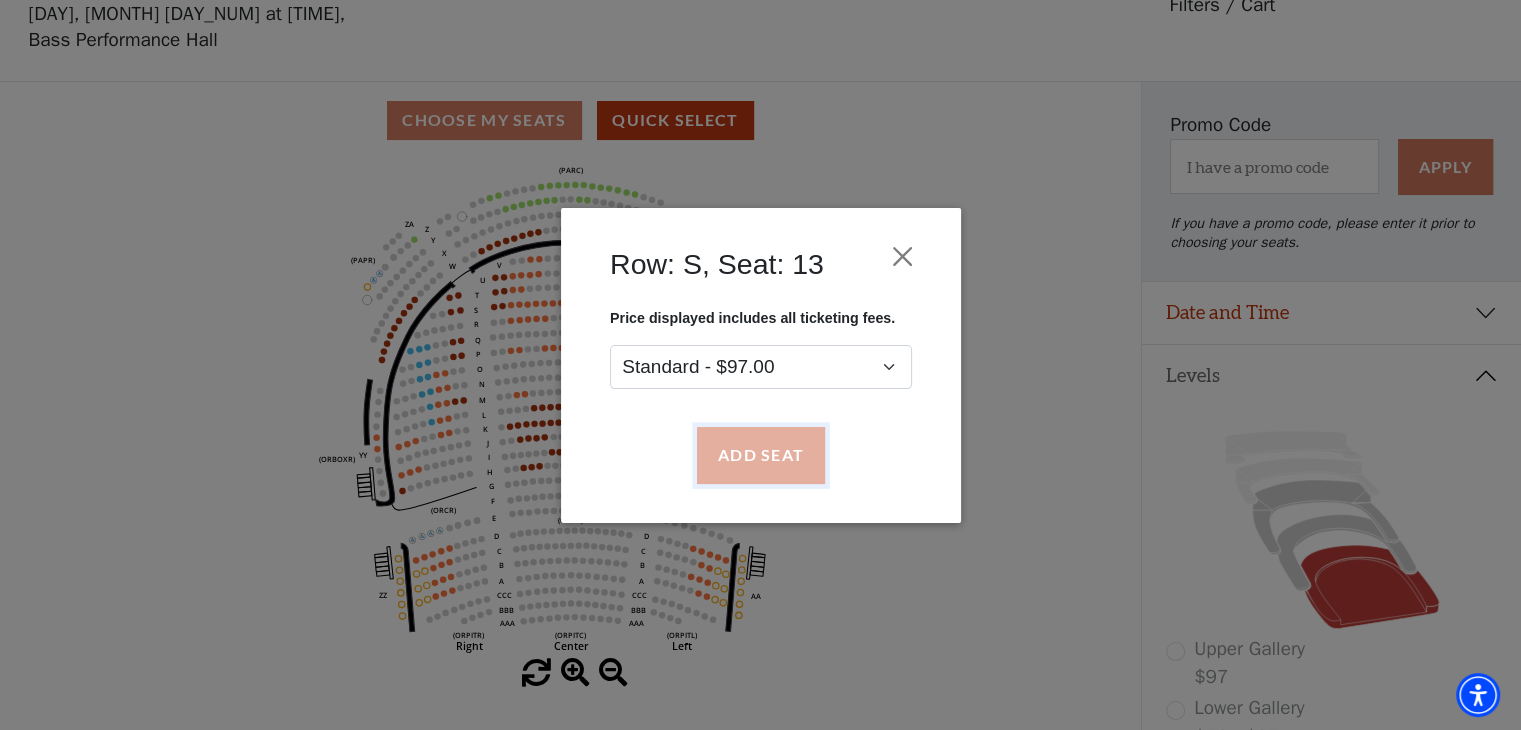 click on "Add Seat" at bounding box center (760, 455) 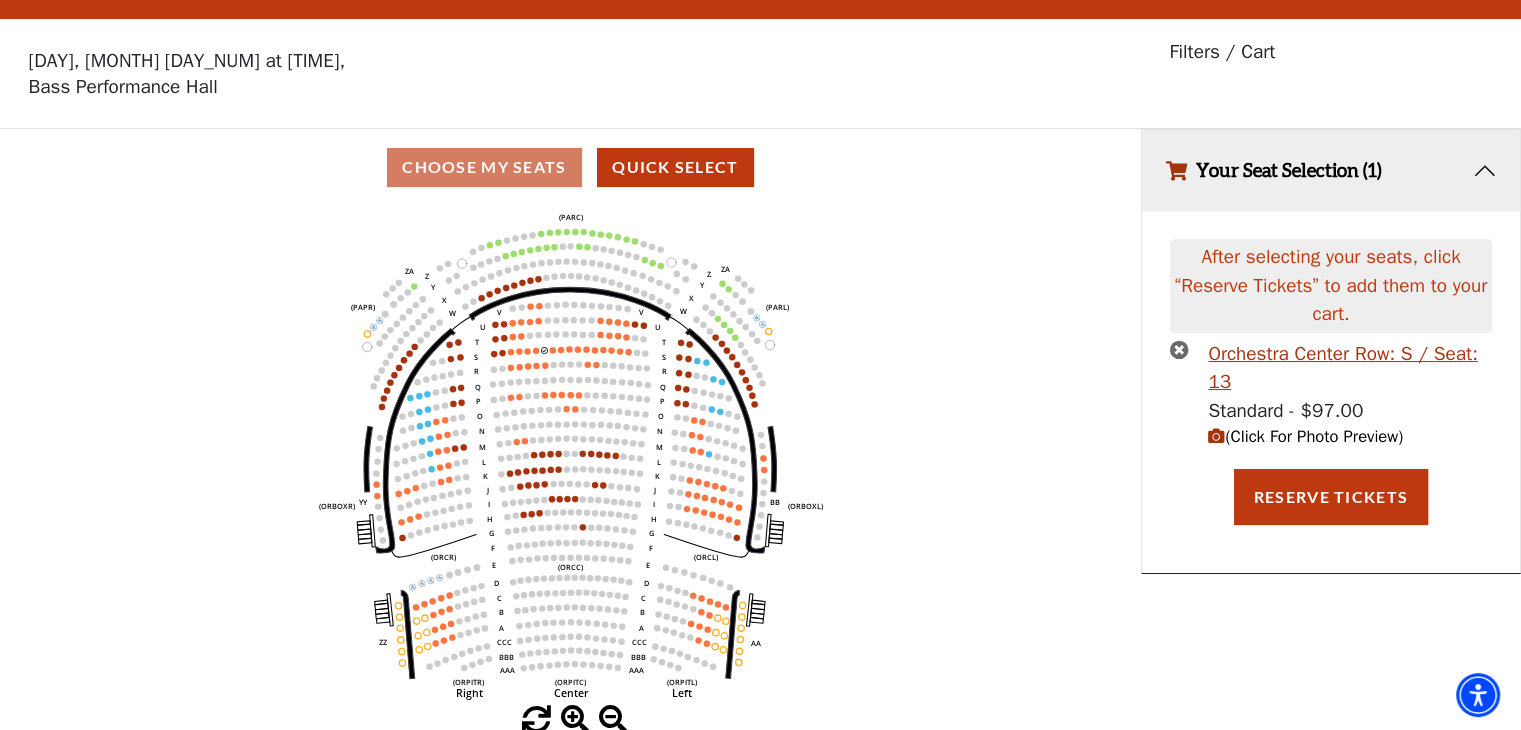 scroll, scrollTop: 0, scrollLeft: 0, axis: both 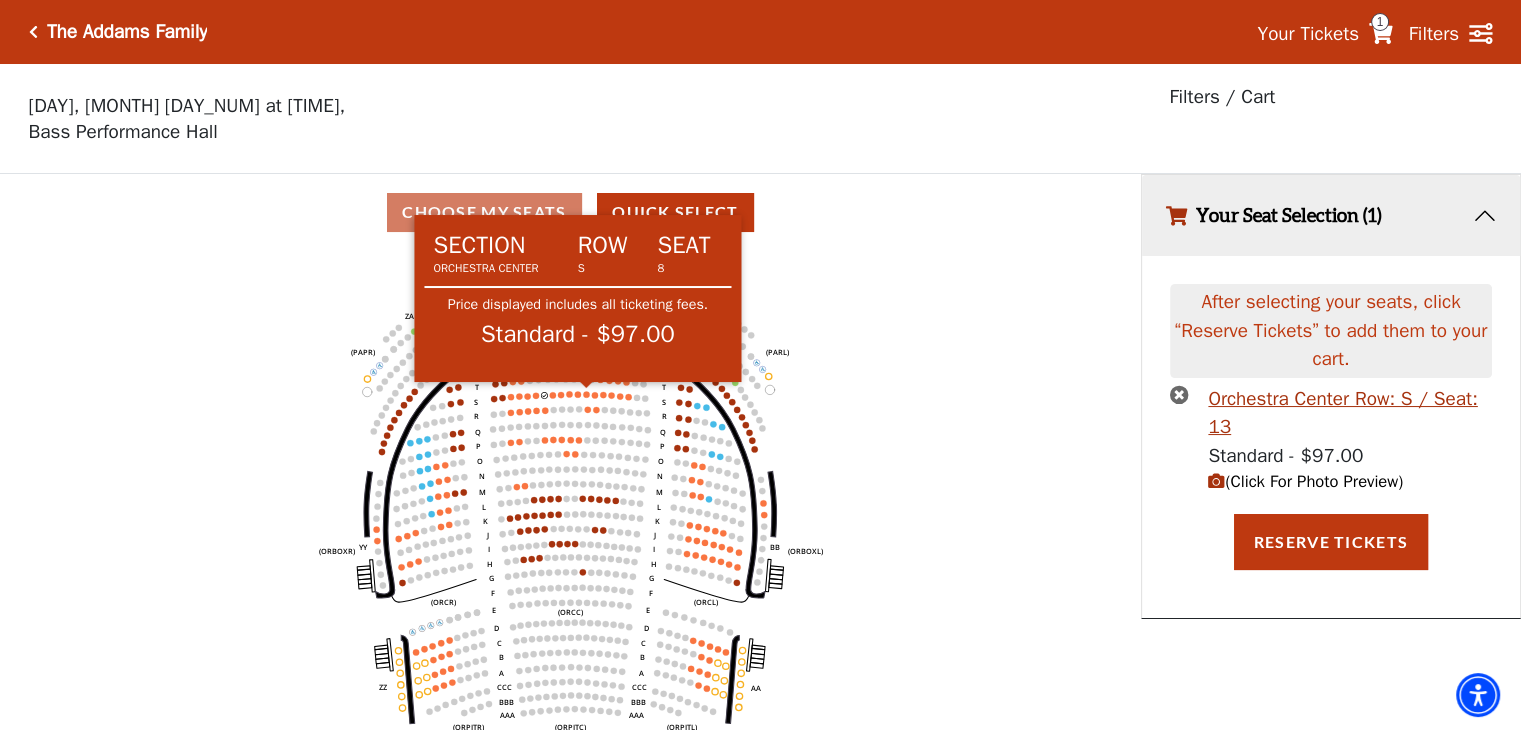 click 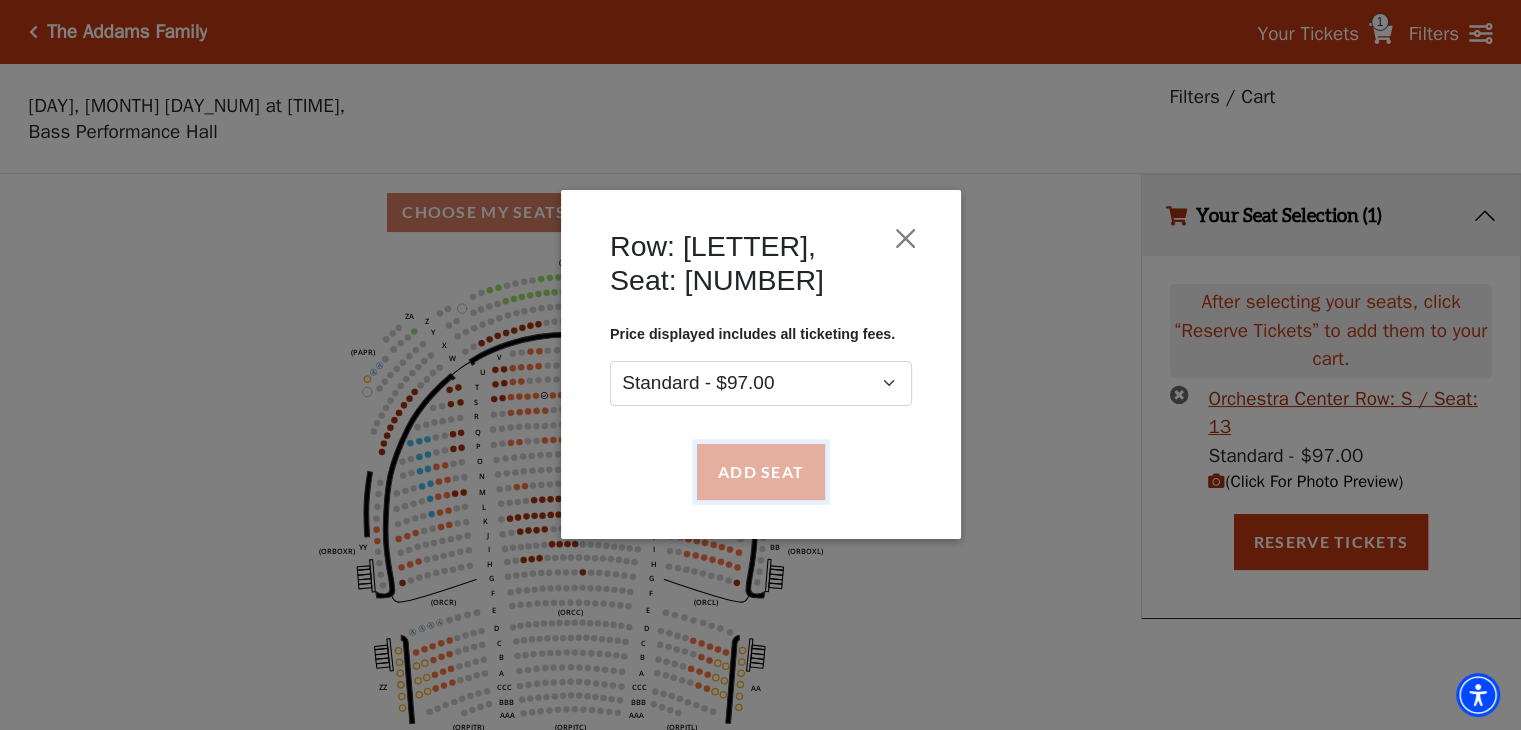 click on "Add Seat" at bounding box center (760, 472) 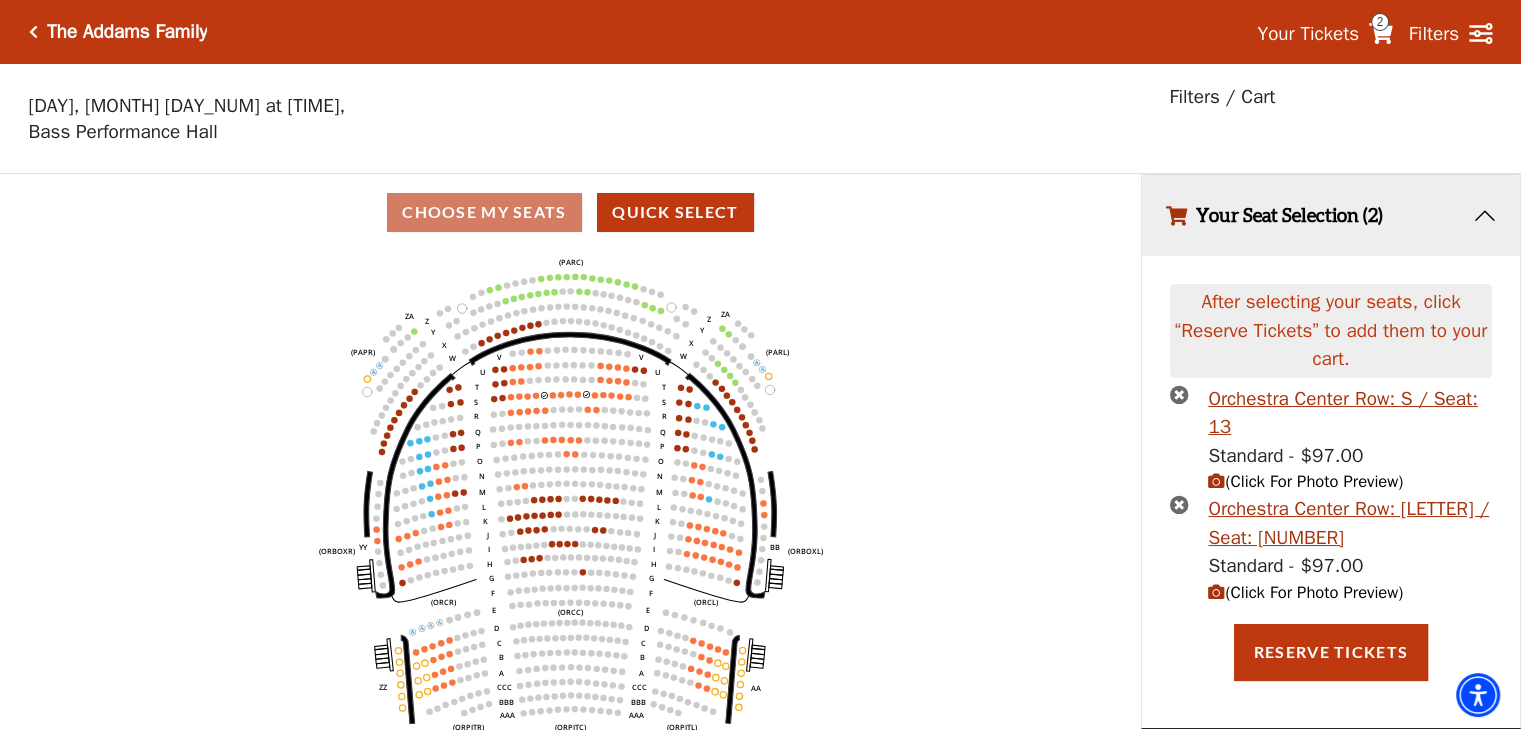 type 